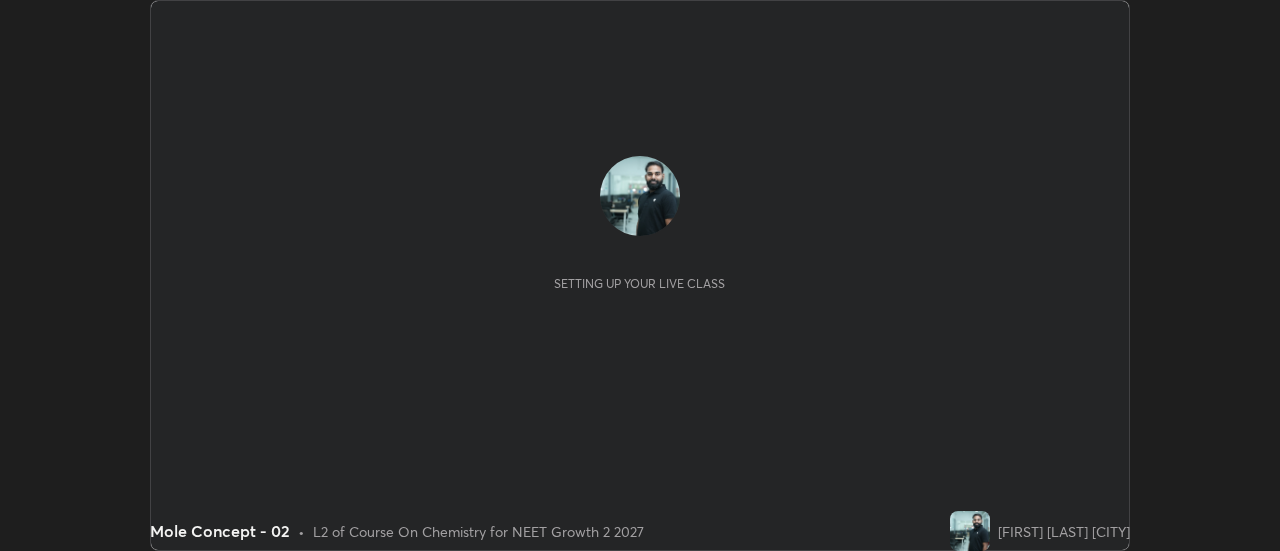 scroll, scrollTop: 0, scrollLeft: 0, axis: both 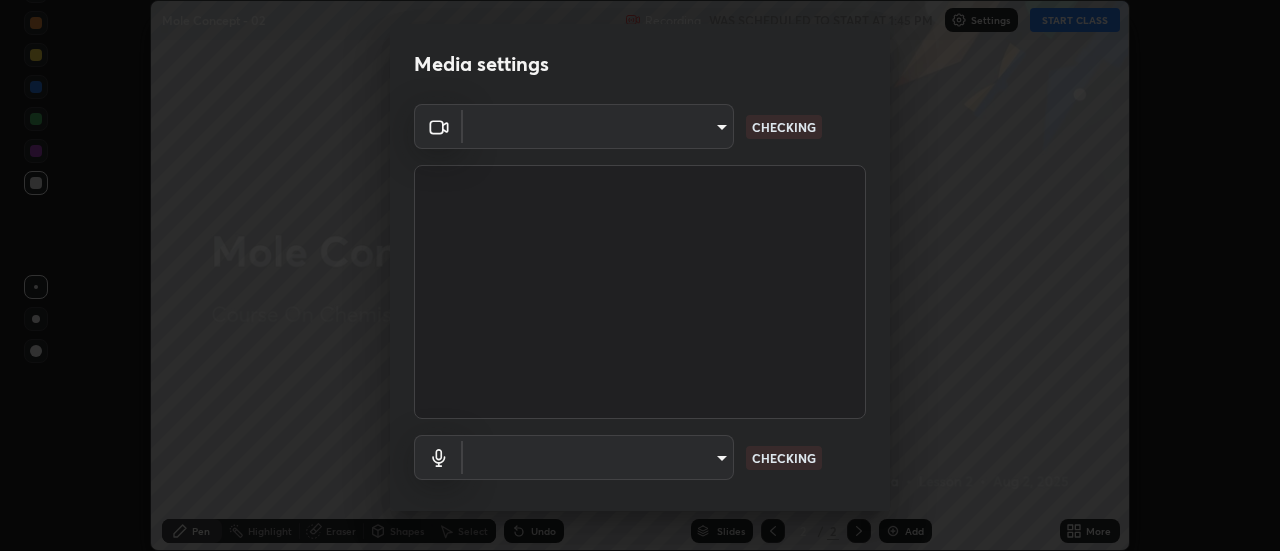 type on "28859c64a8e3d58139daa62c4cbb3a58b4059ef2bfed964700f789928c4fc7db" 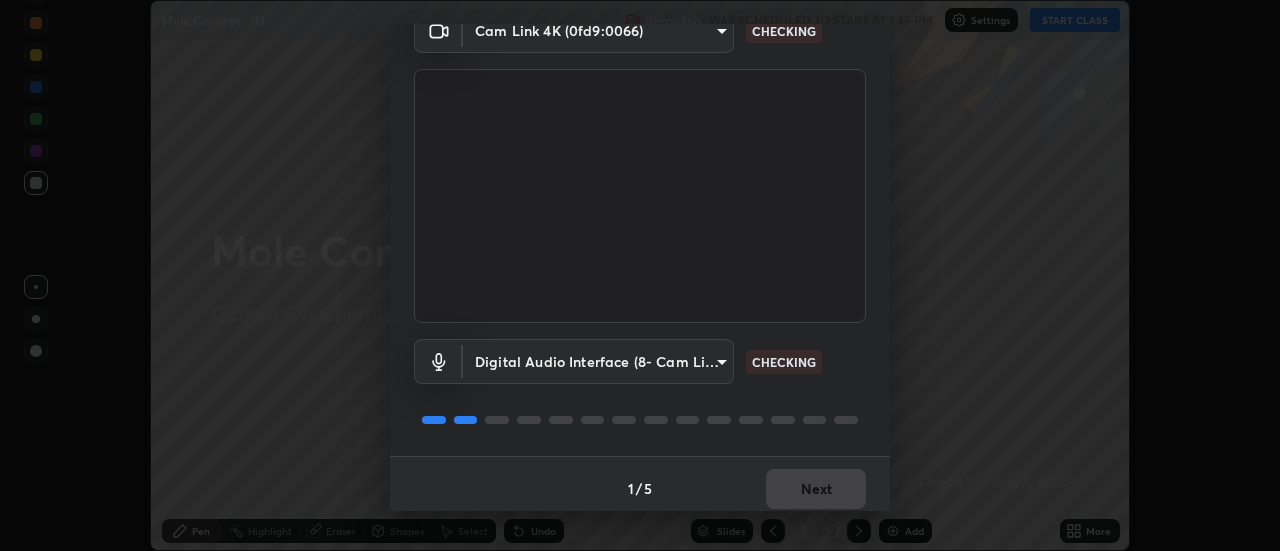 scroll, scrollTop: 105, scrollLeft: 0, axis: vertical 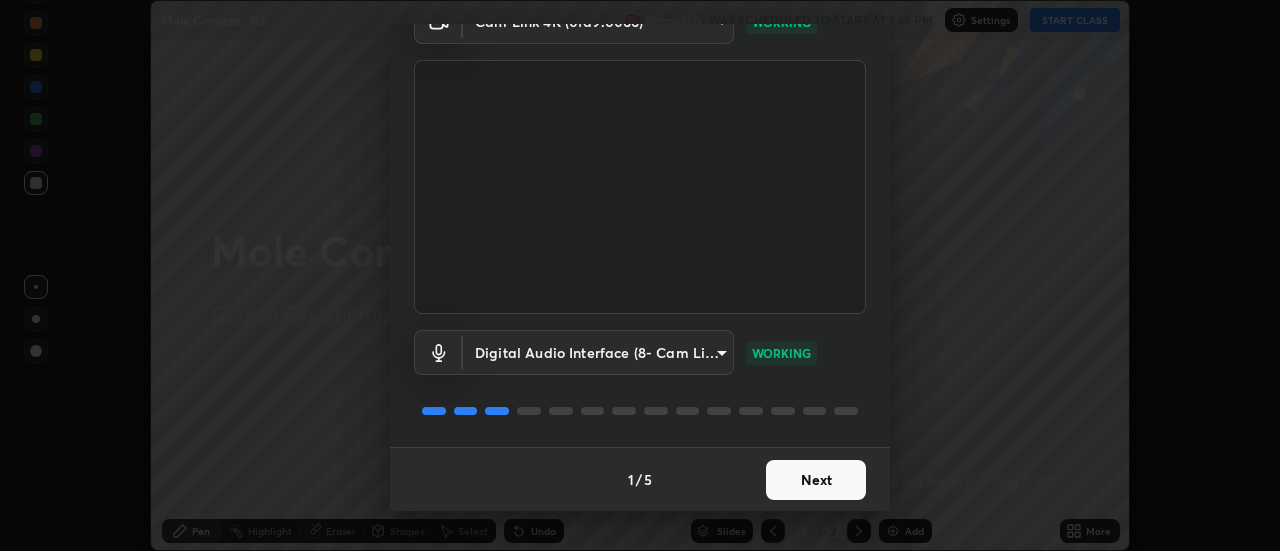 click on "Next" at bounding box center (816, 480) 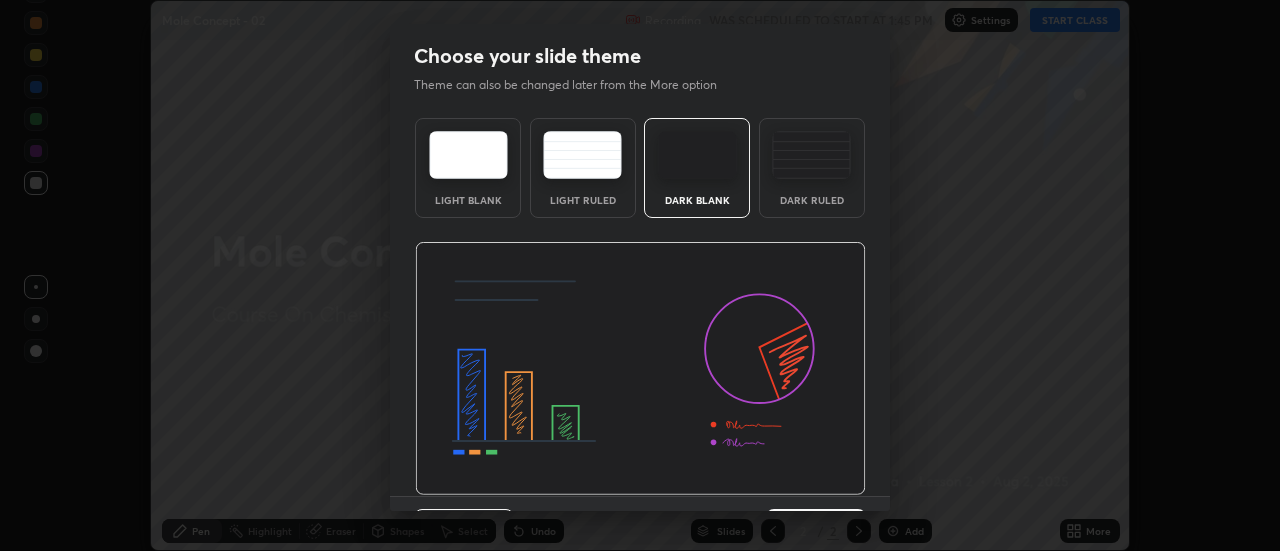 click on "Previous 3 / 5 Next" at bounding box center [640, 528] 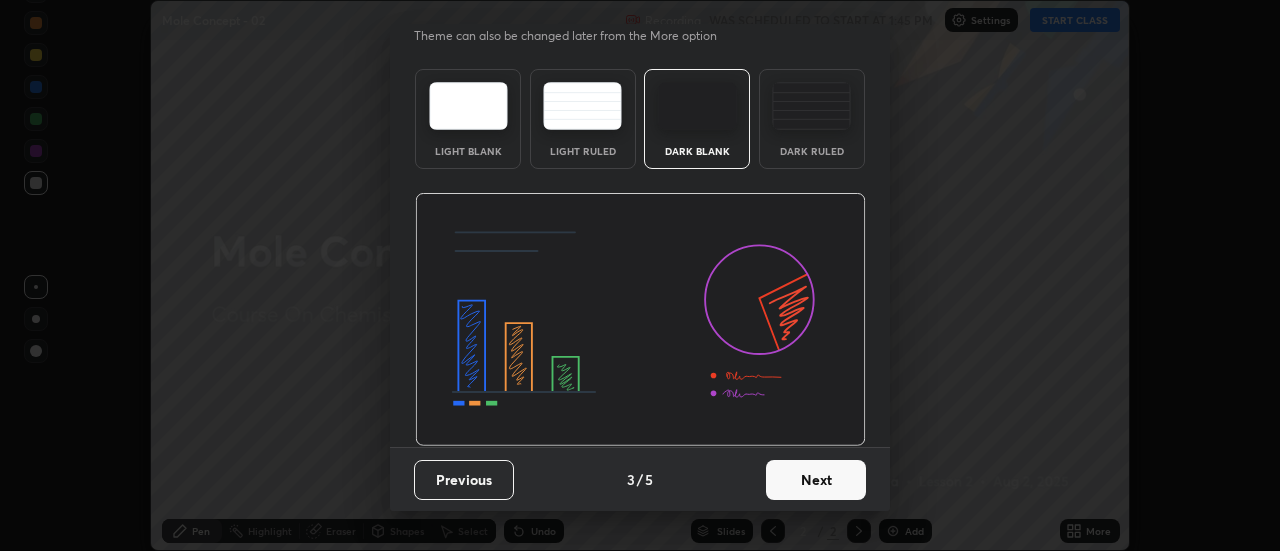 click on "Next" at bounding box center (816, 480) 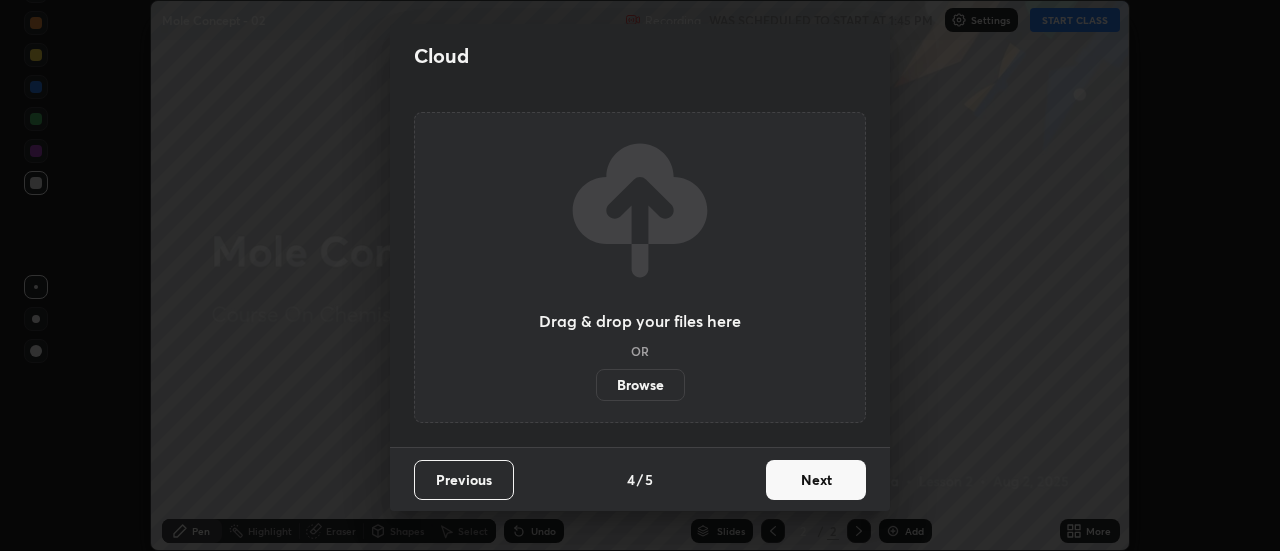 scroll, scrollTop: 0, scrollLeft: 0, axis: both 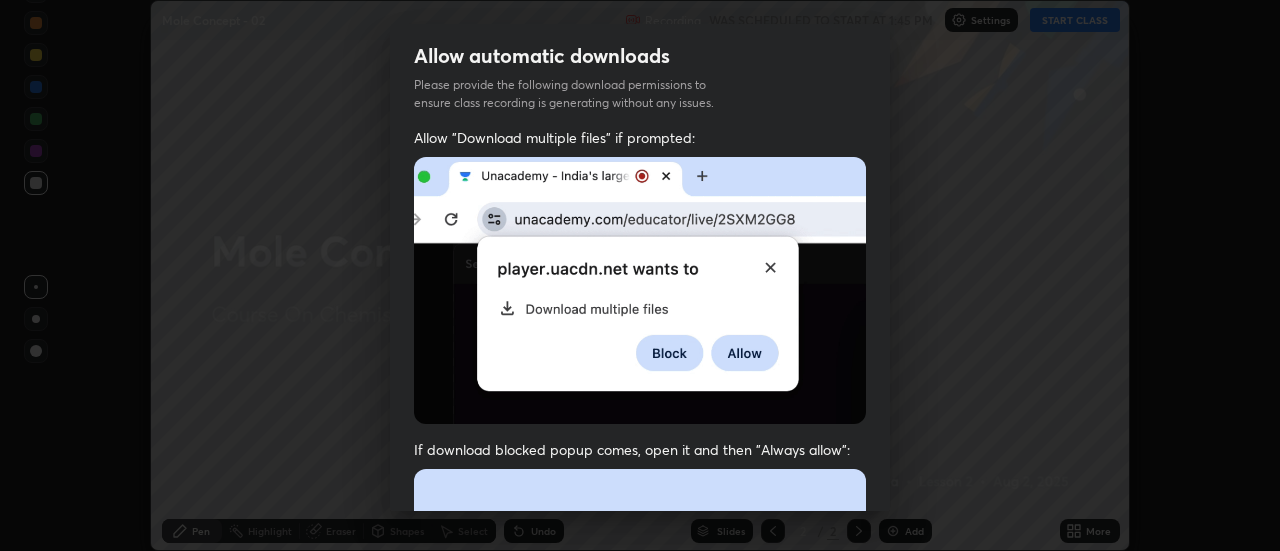click at bounding box center (640, 687) 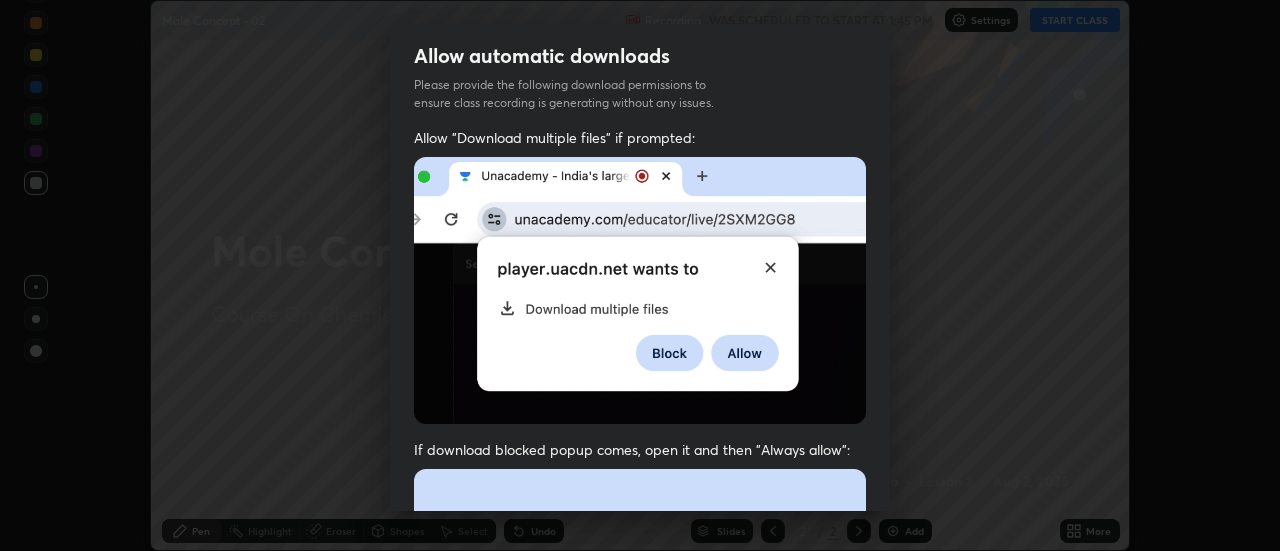 click at bounding box center (640, 687) 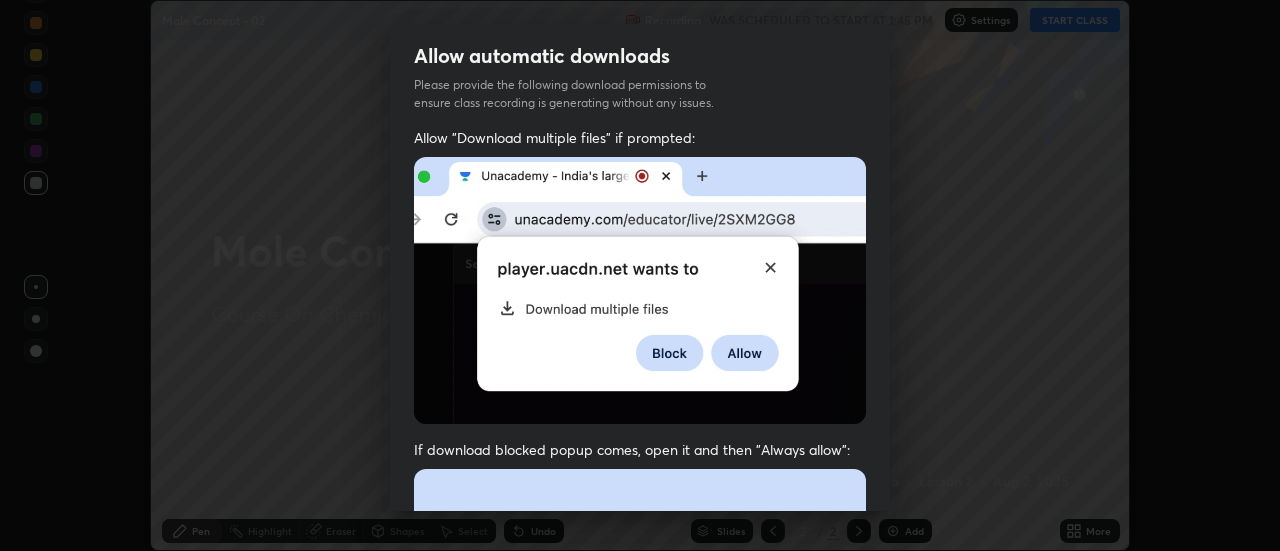 click at bounding box center (640, 687) 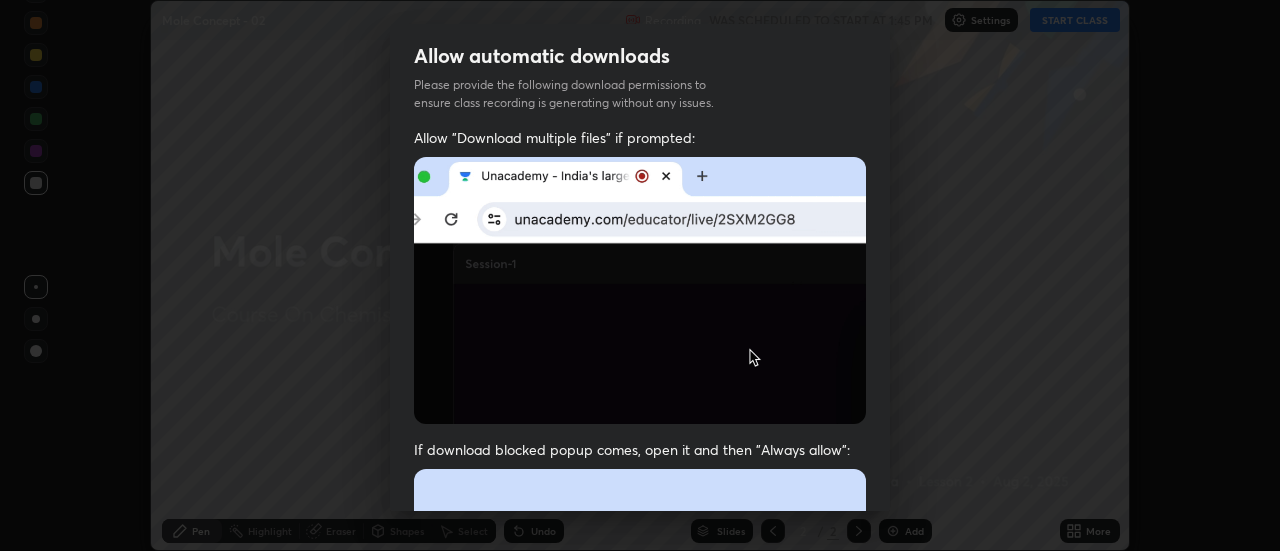 click at bounding box center [640, 687] 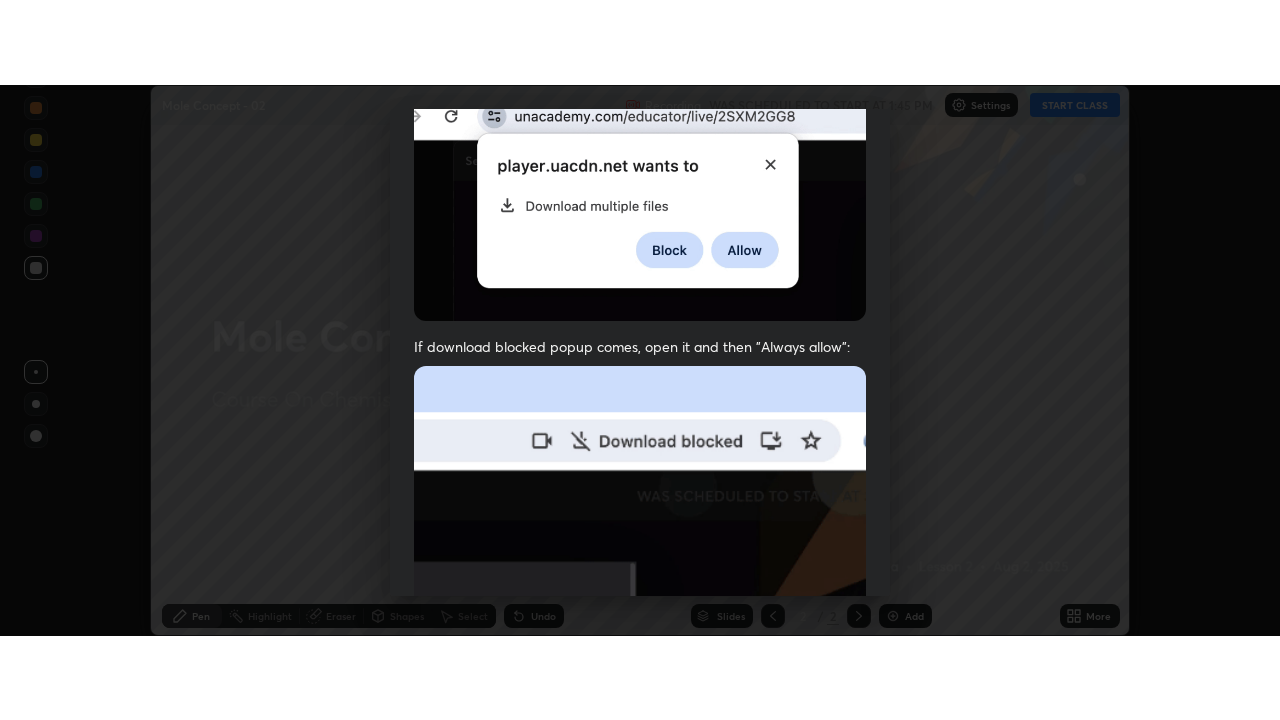 scroll, scrollTop: 513, scrollLeft: 0, axis: vertical 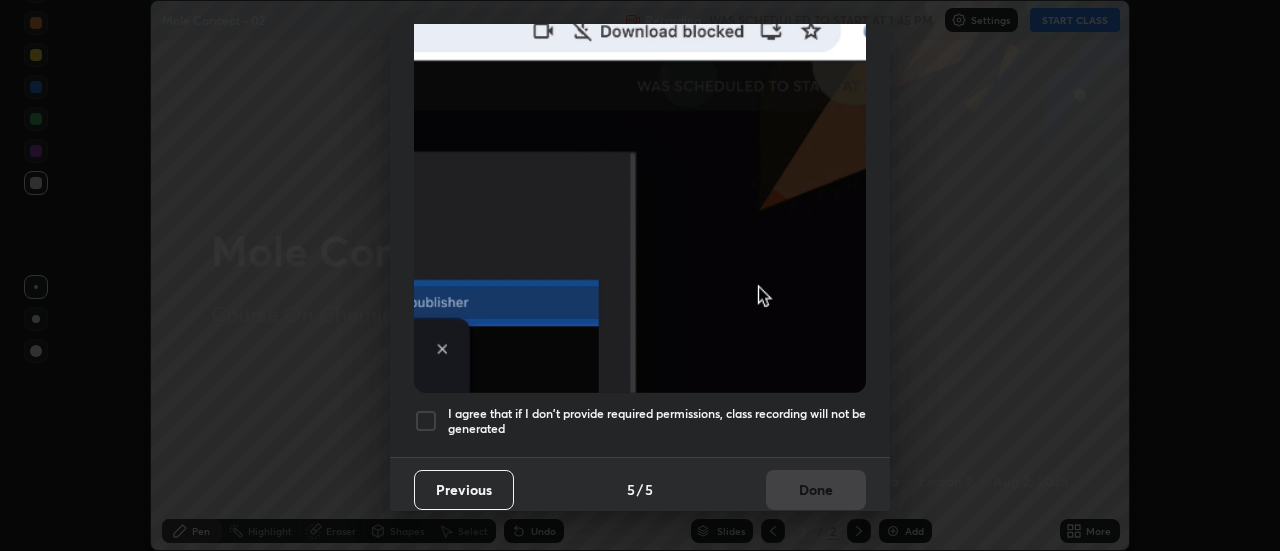 click on "Allow "Download multiple files" if prompted: If download blocked popup comes, open it and then "Always allow": I agree that if I don't provide required permissions, class recording will not be generated" at bounding box center (640, 36) 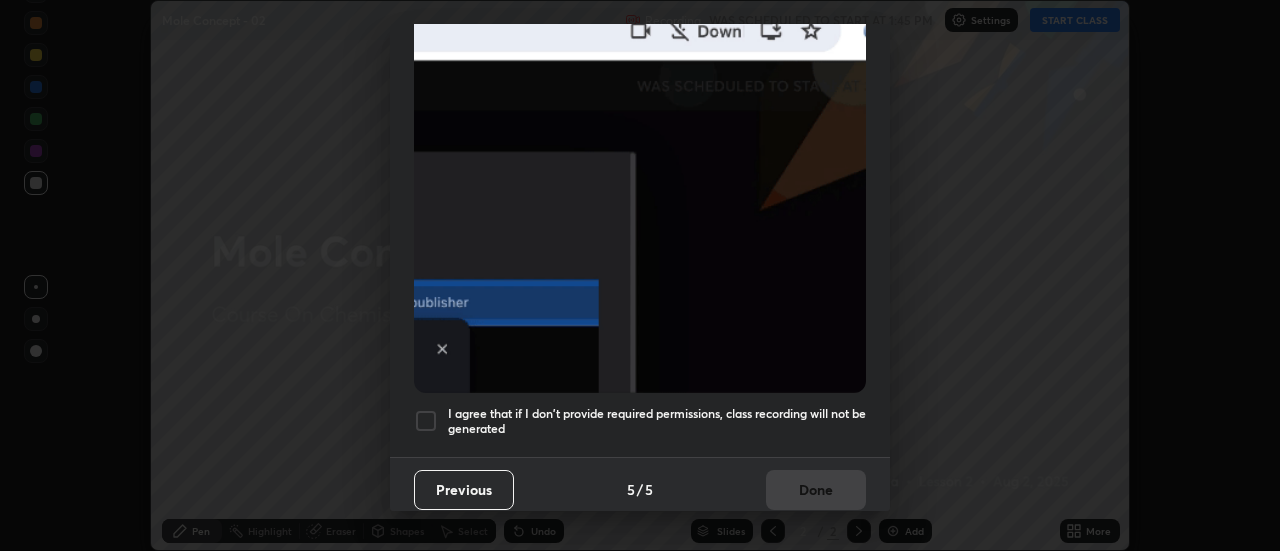 click on "I agree that if I don't provide required permissions, class recording will not be generated" at bounding box center (657, 421) 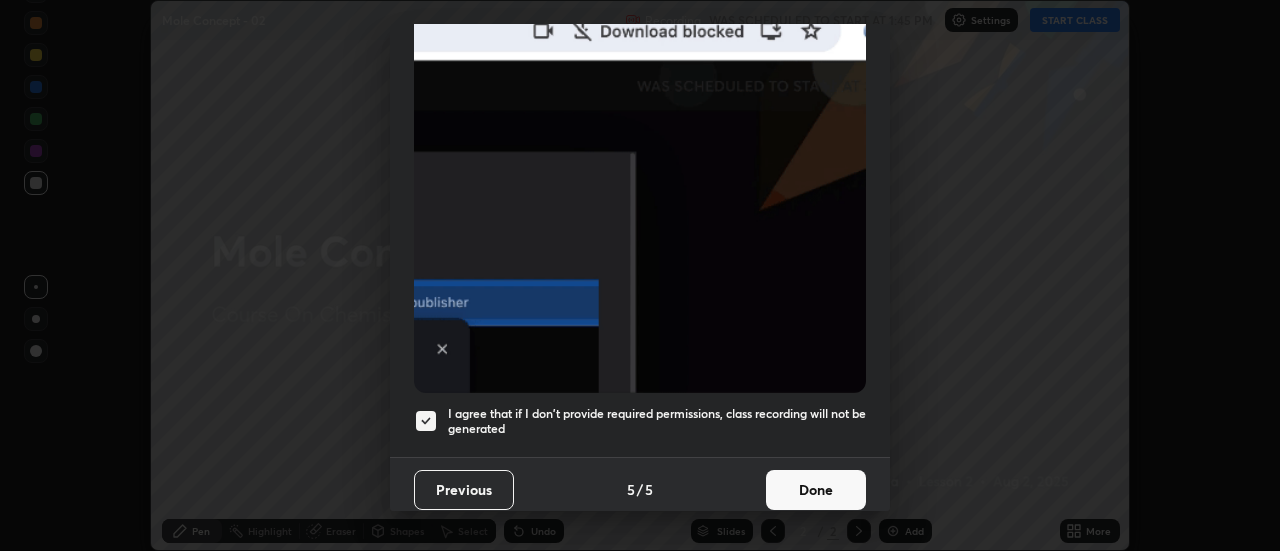 click on "Done" at bounding box center [816, 490] 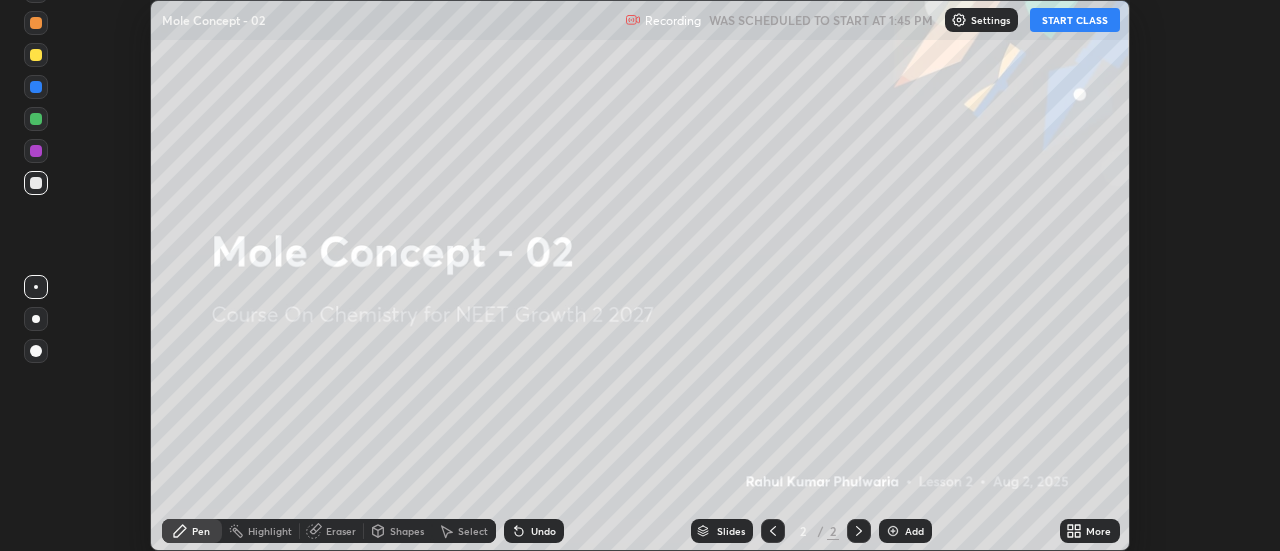 click 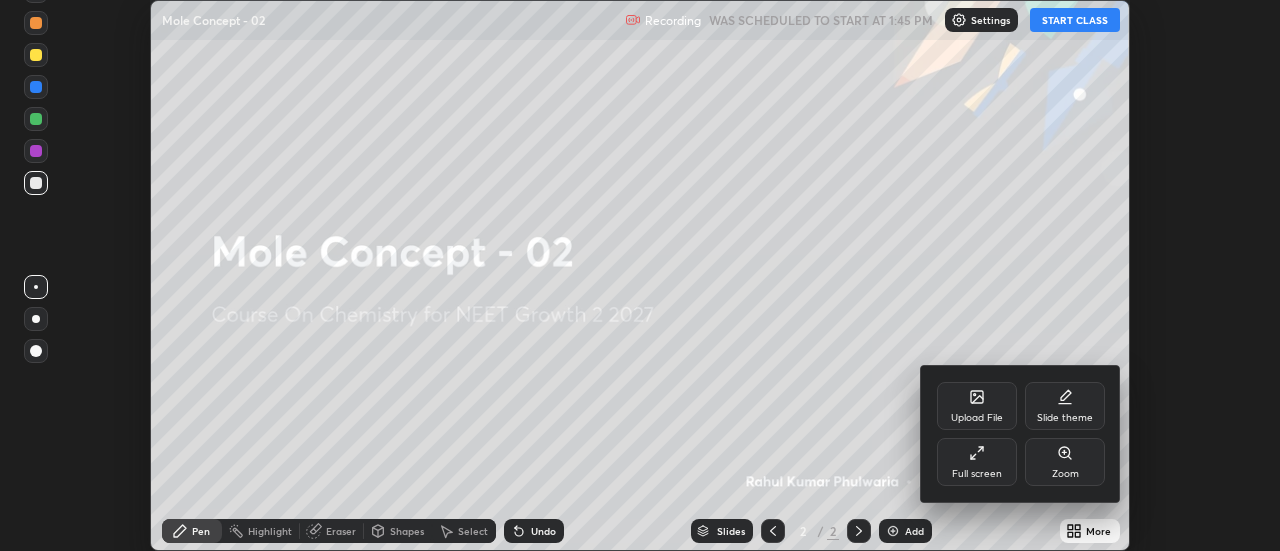click on "Full screen" at bounding box center (977, 462) 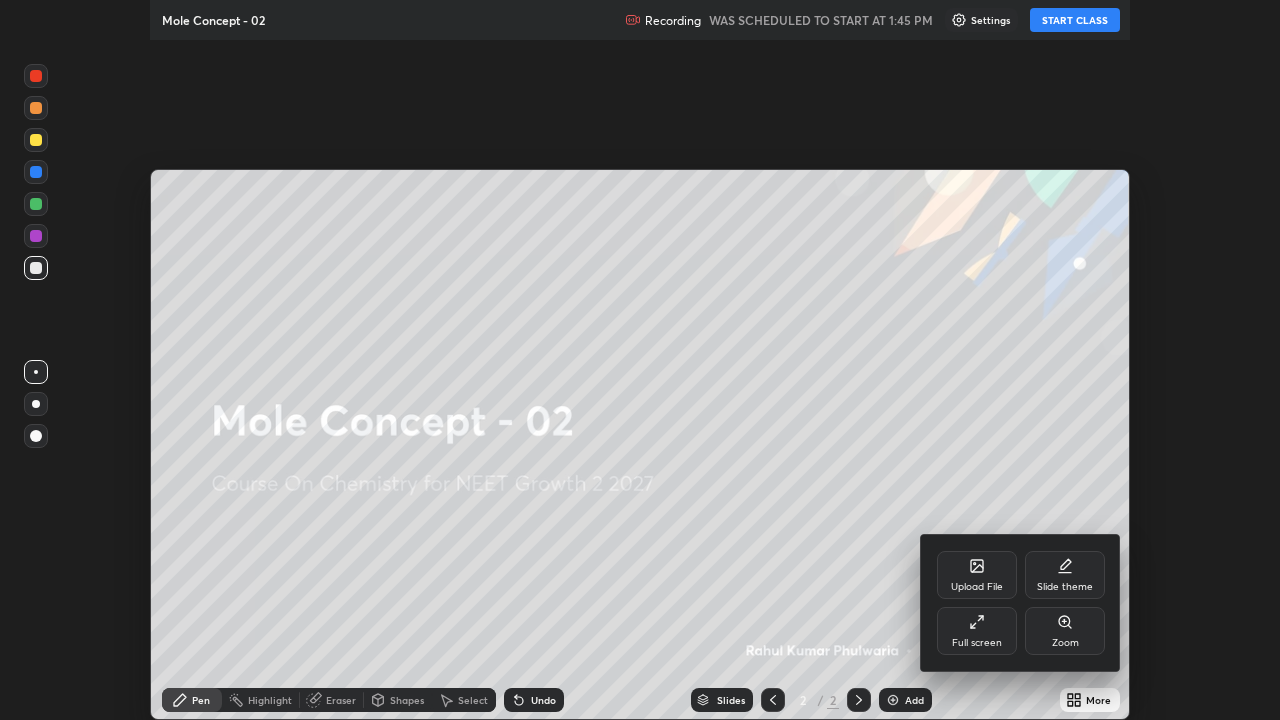 scroll, scrollTop: 99280, scrollLeft: 98720, axis: both 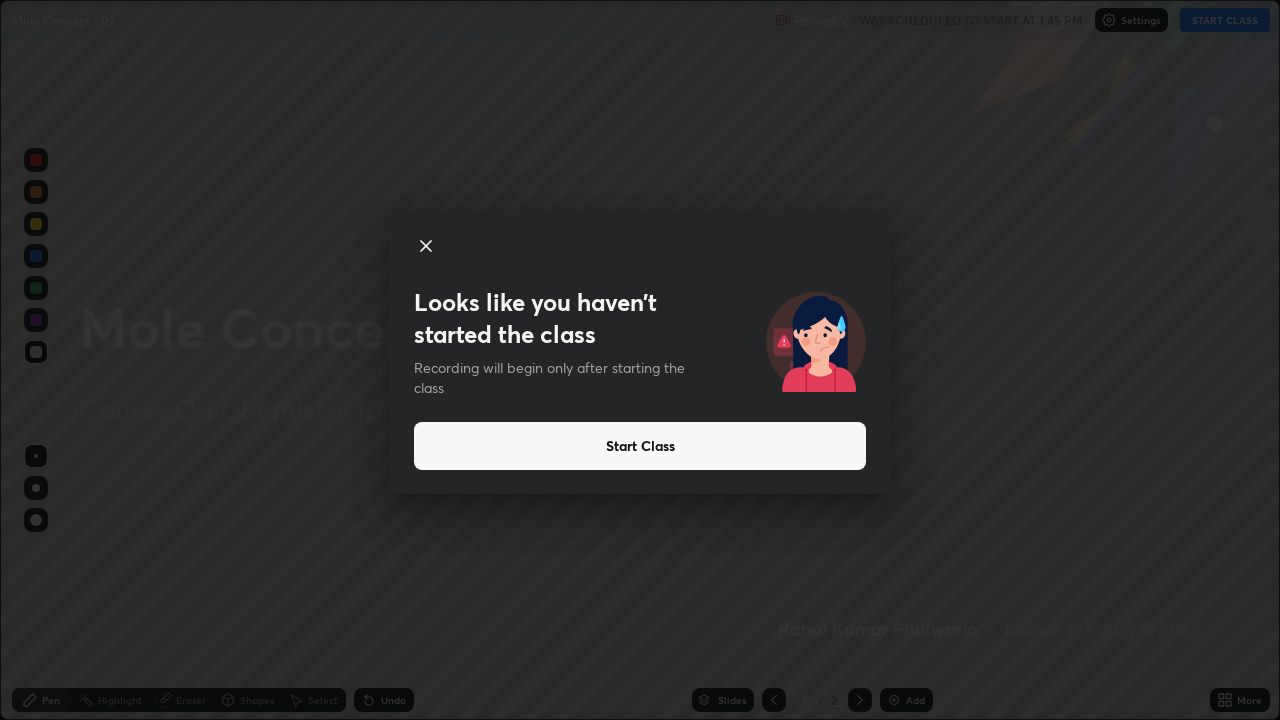 click on "Start Class" at bounding box center (640, 446) 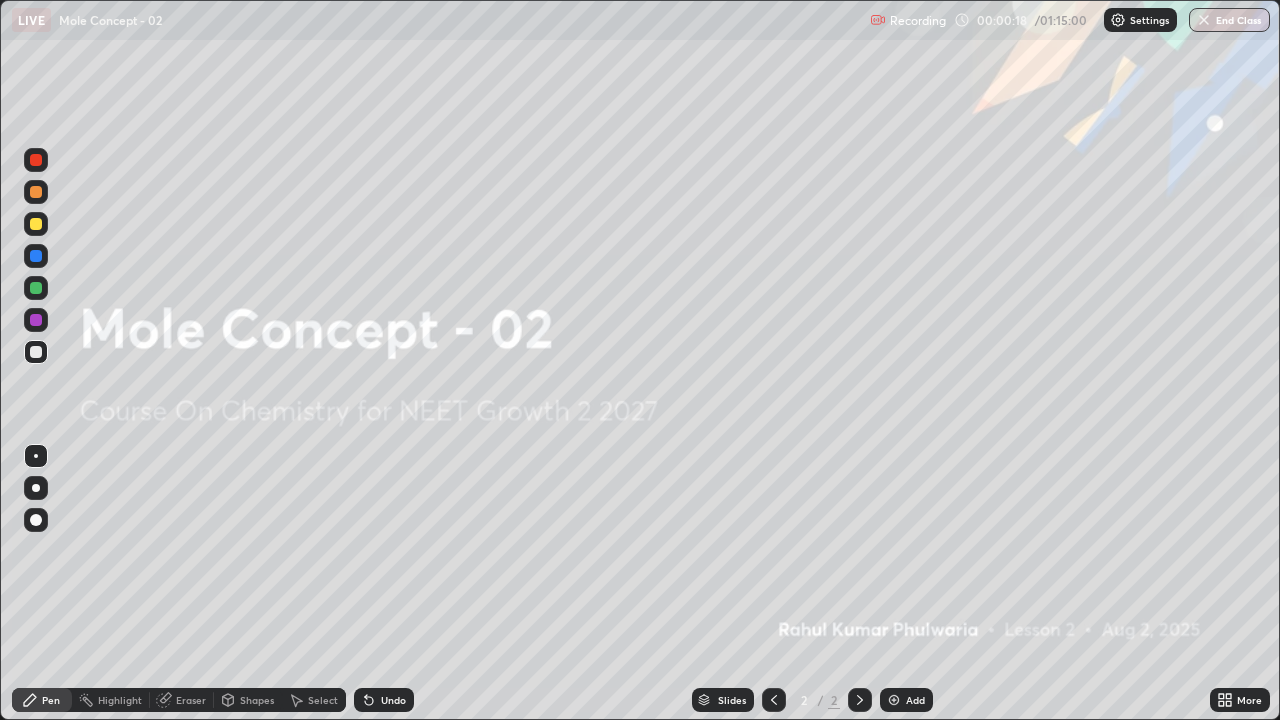 click at bounding box center [894, 700] 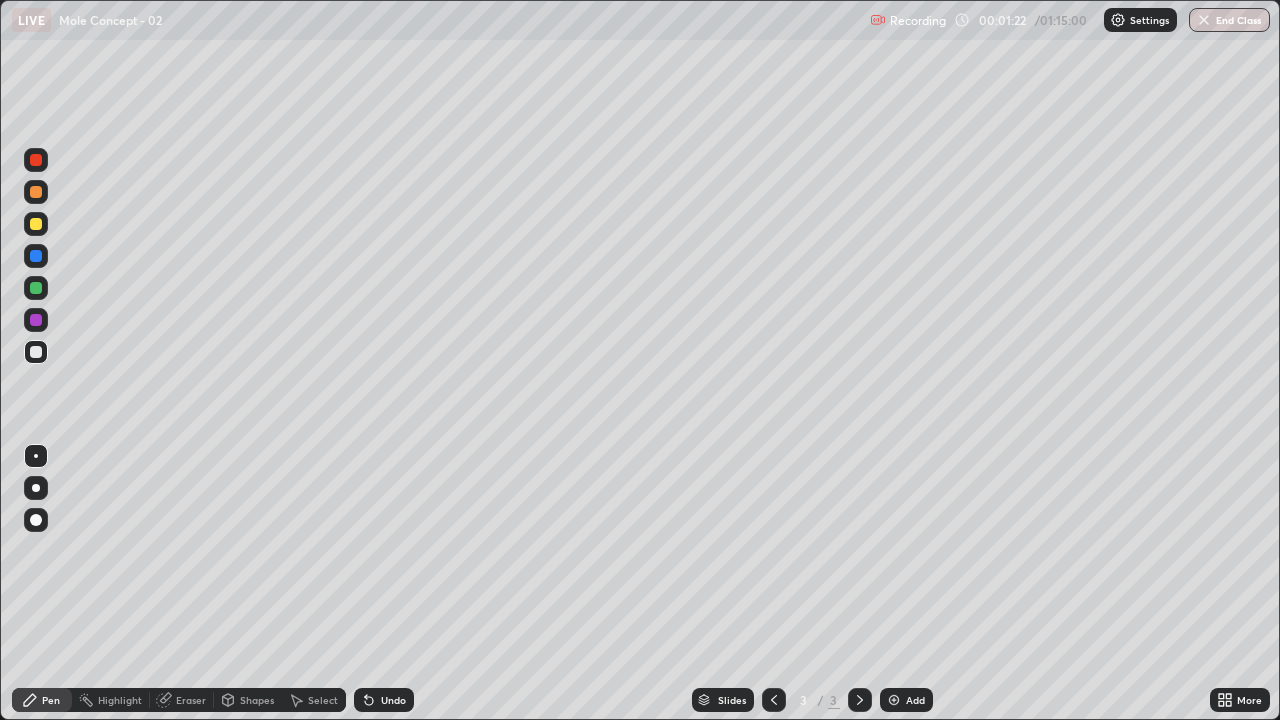 click on "Eraser" at bounding box center [182, 700] 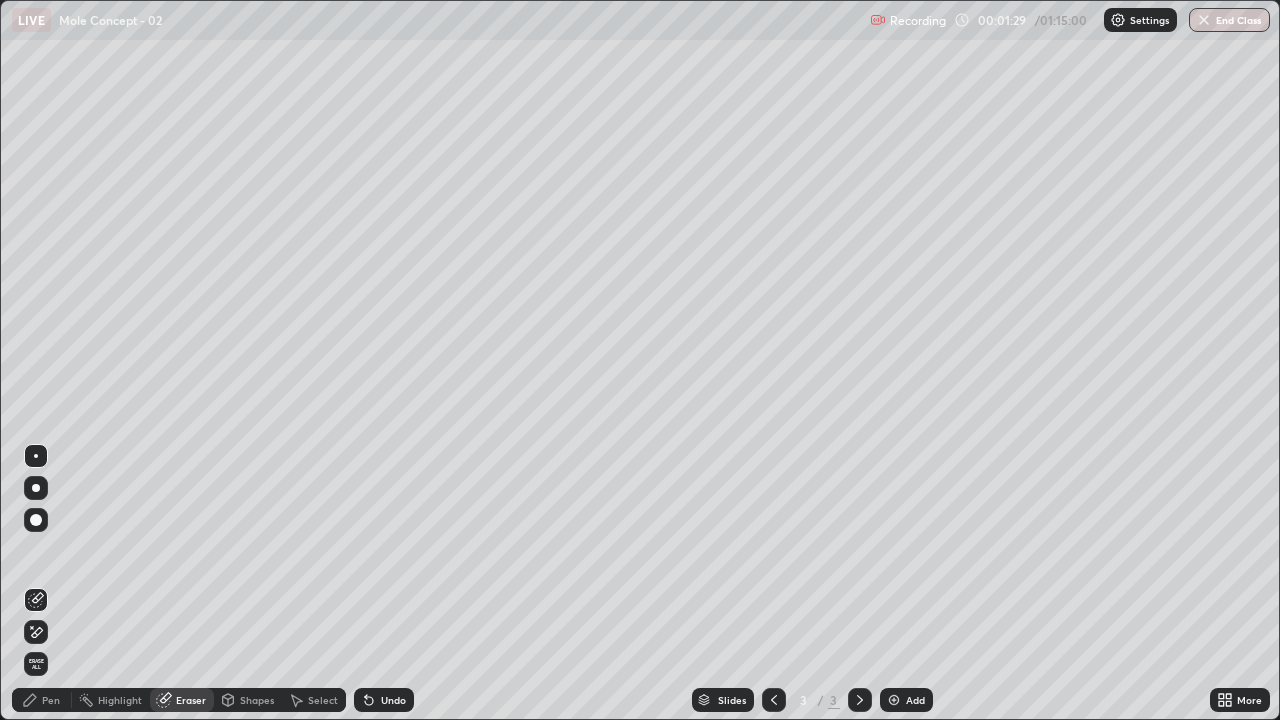 click on "Pen" at bounding box center [51, 700] 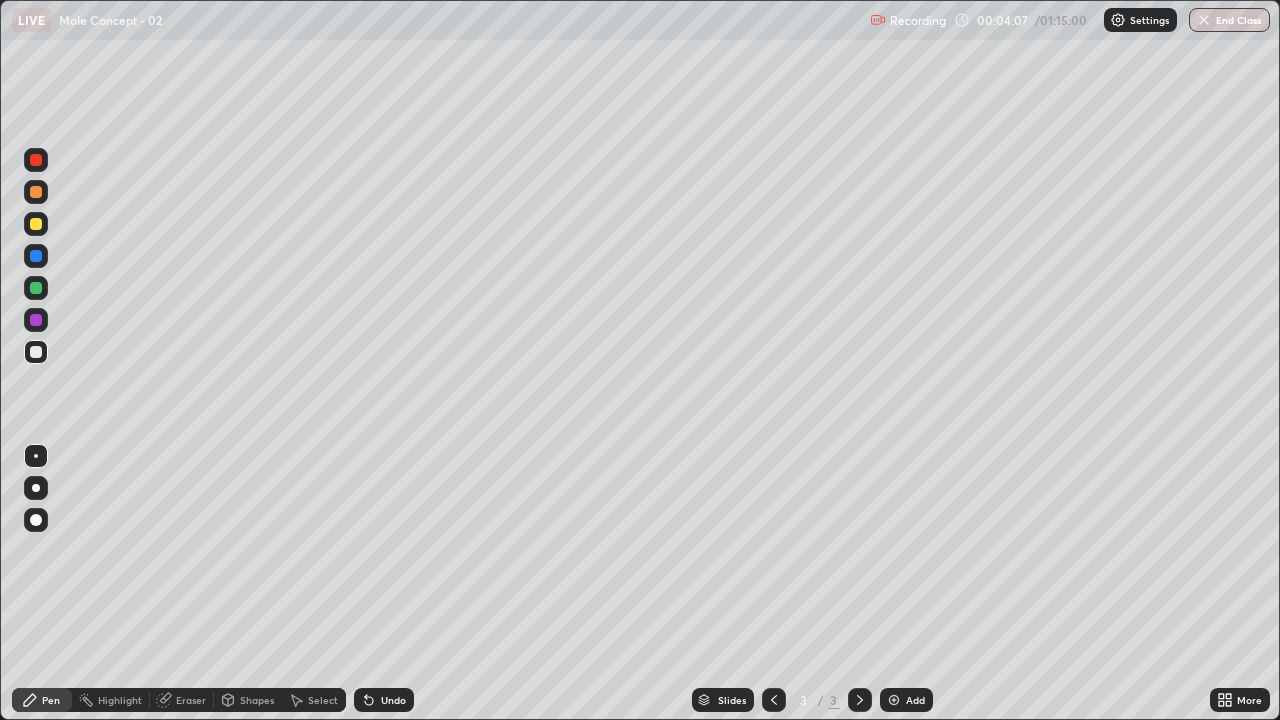 click on "Eraser" at bounding box center [191, 700] 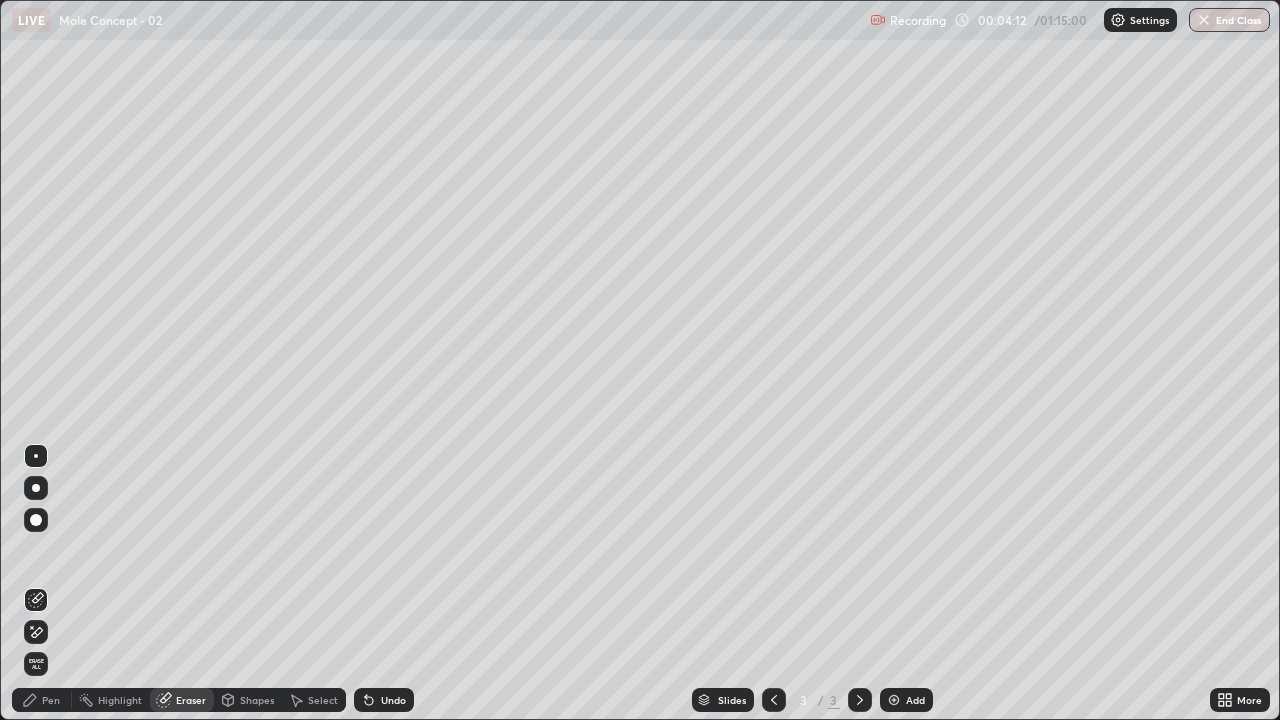 click on "Pen" at bounding box center [42, 700] 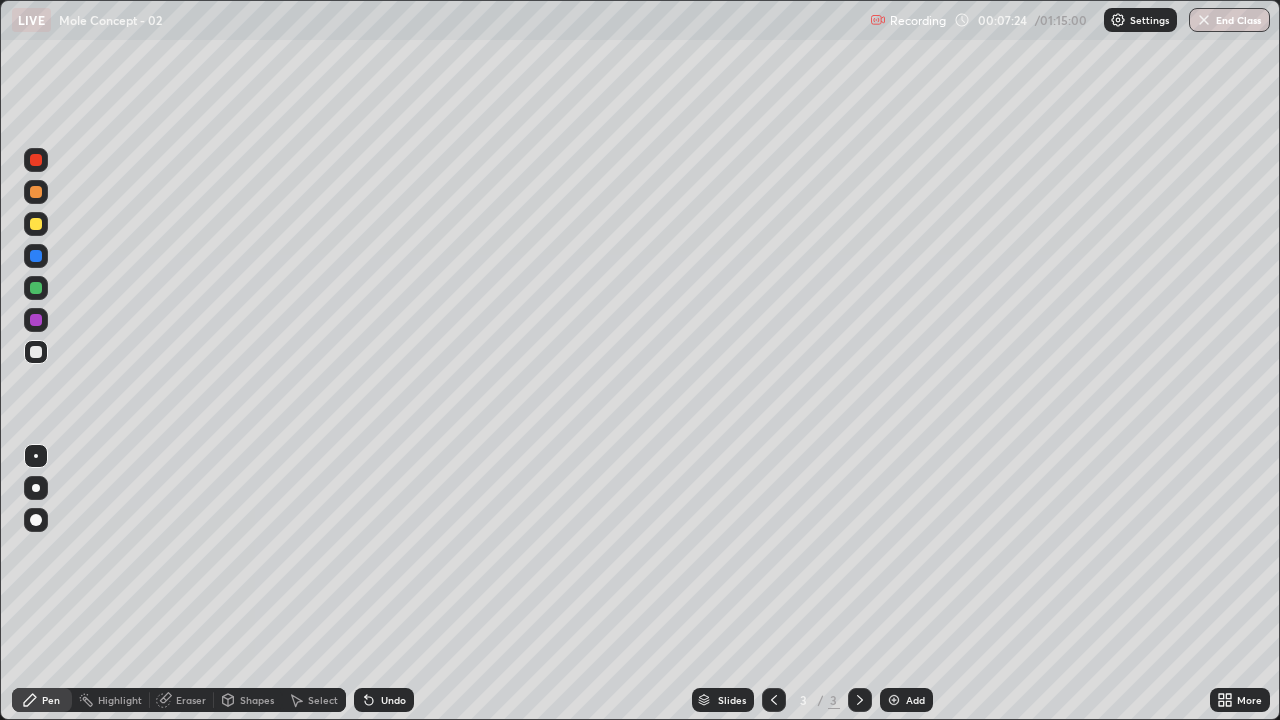 click at bounding box center (894, 700) 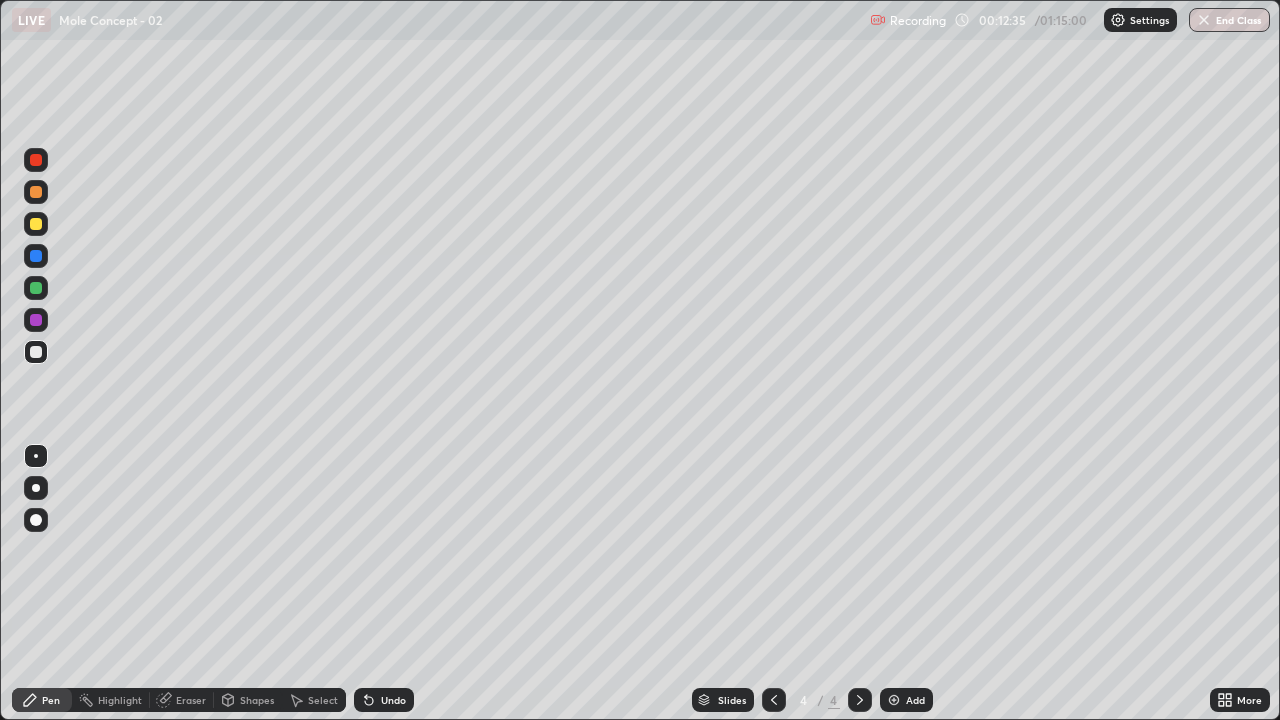 click at bounding box center [894, 700] 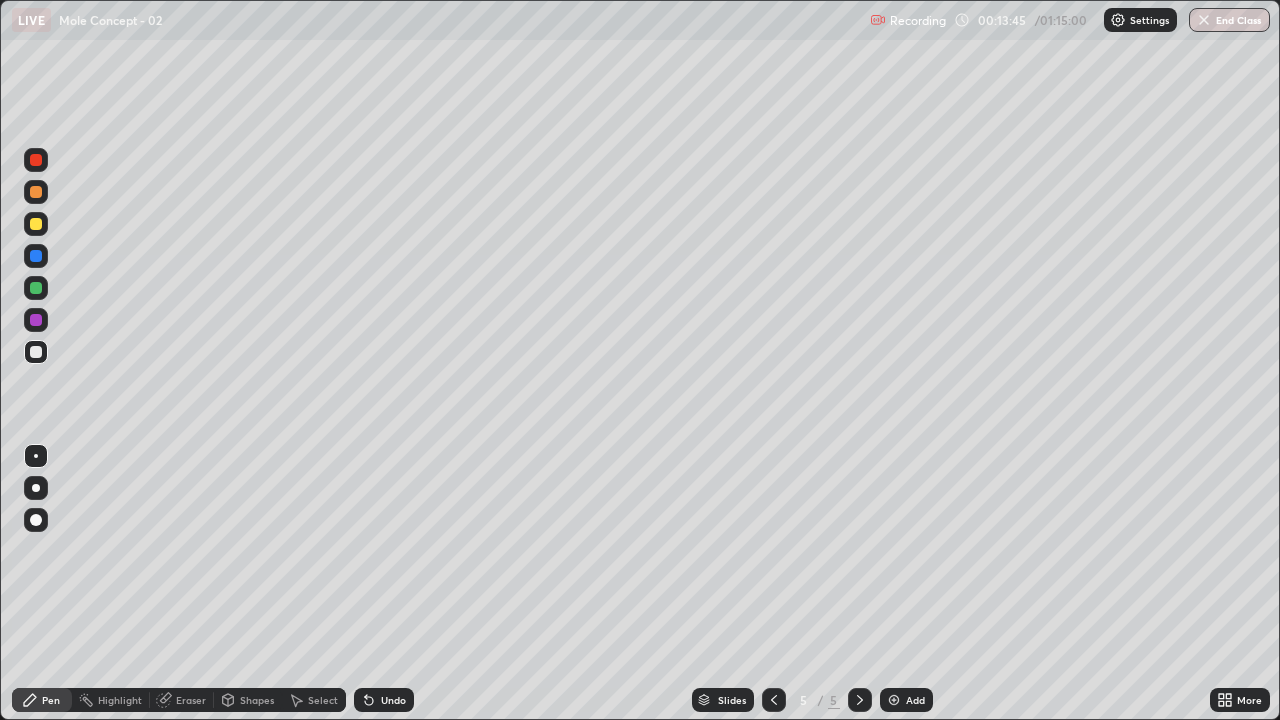 click 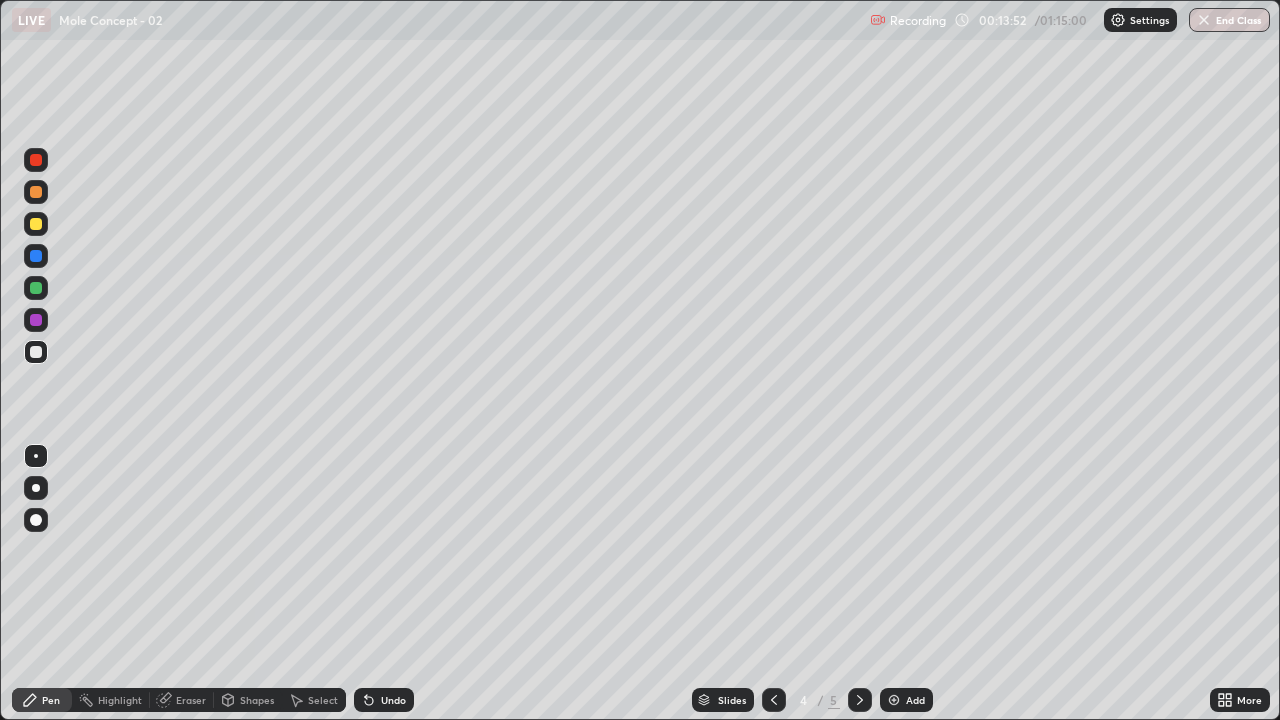 click 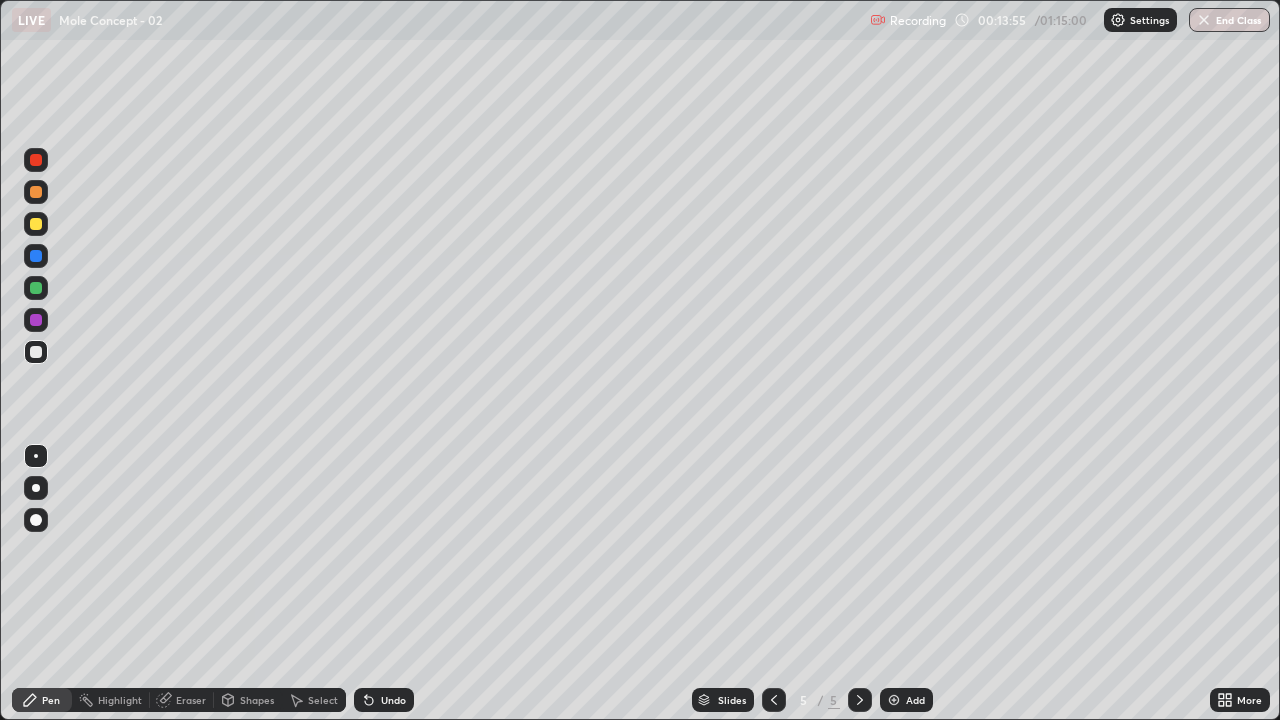 click 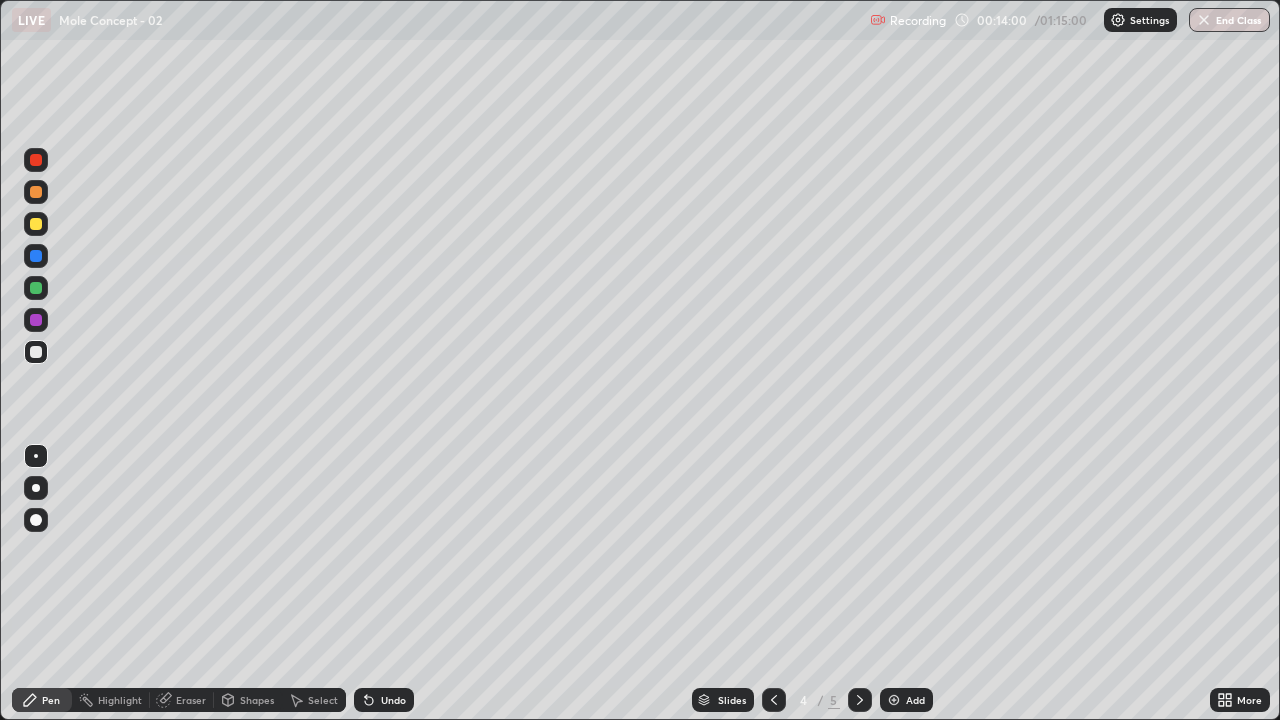 click 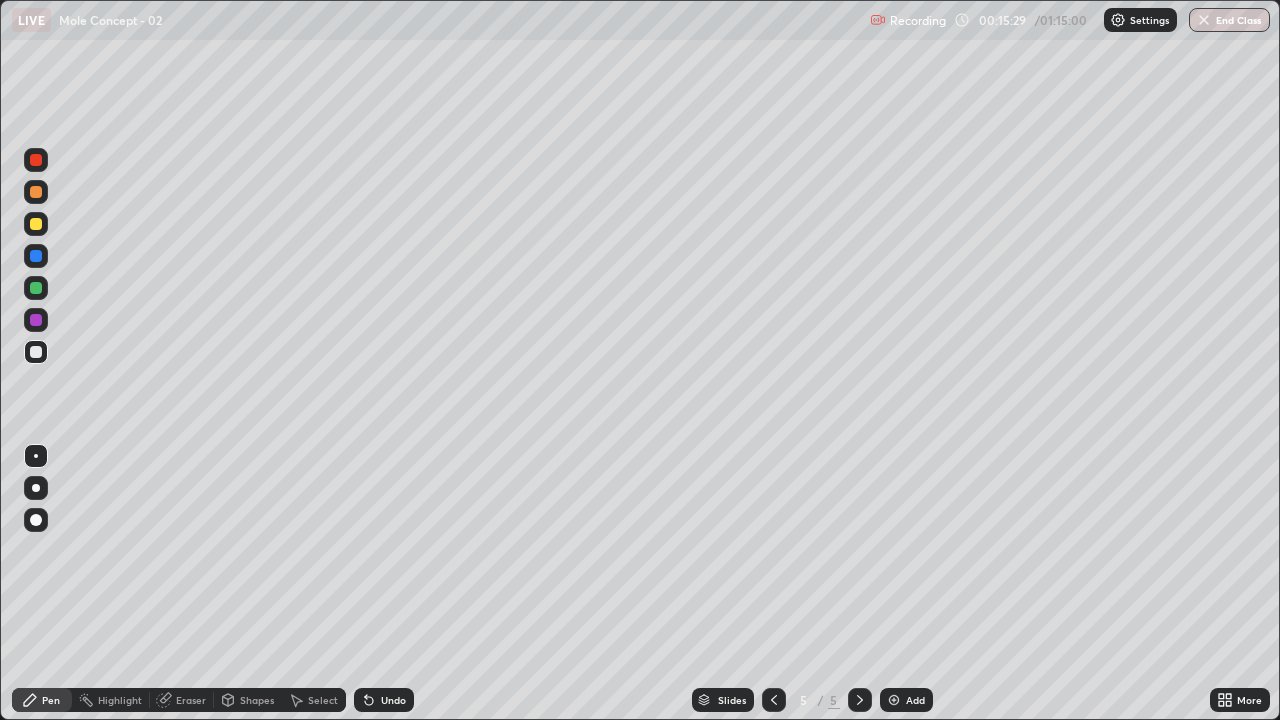 click on "Eraser" at bounding box center (191, 700) 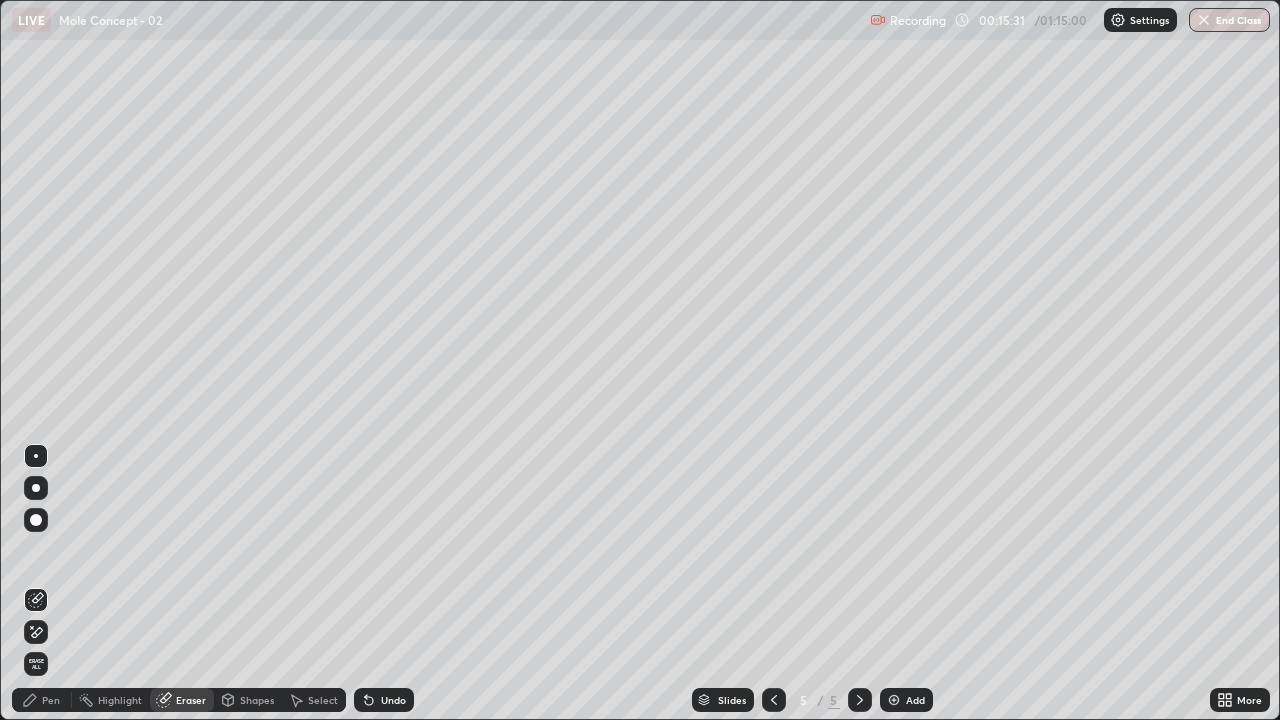 click on "Pen" at bounding box center [51, 700] 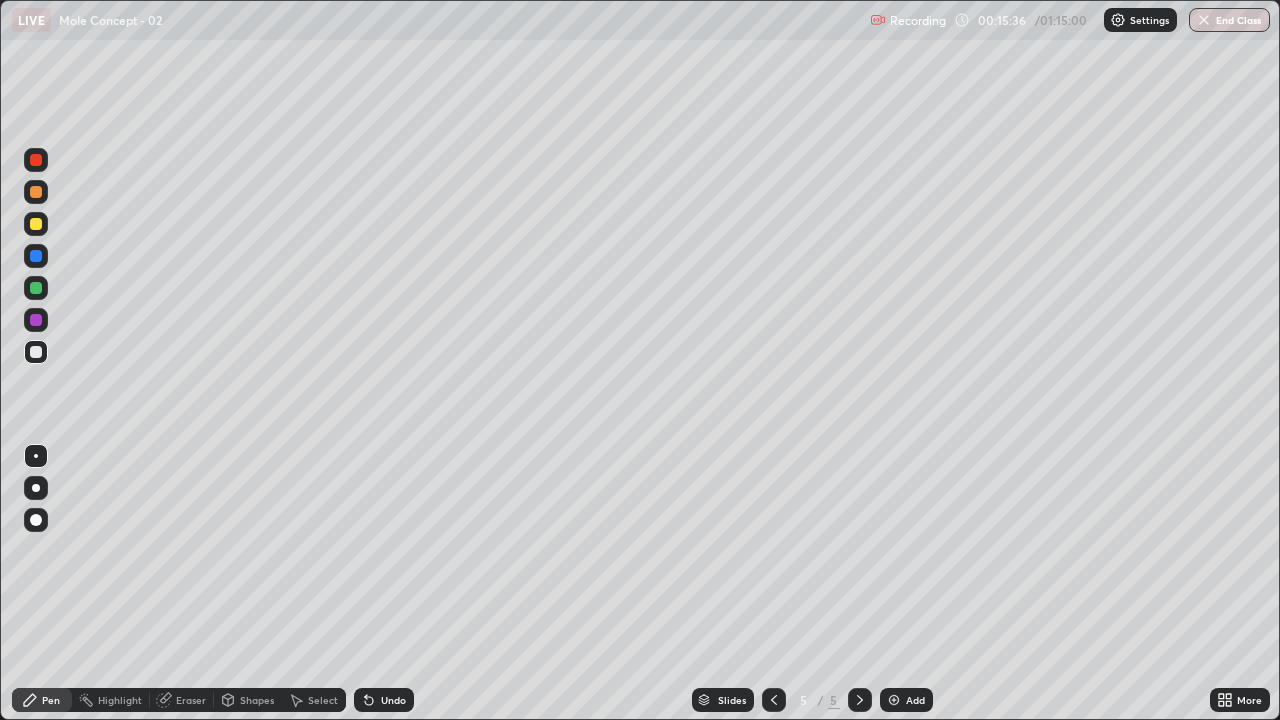 click 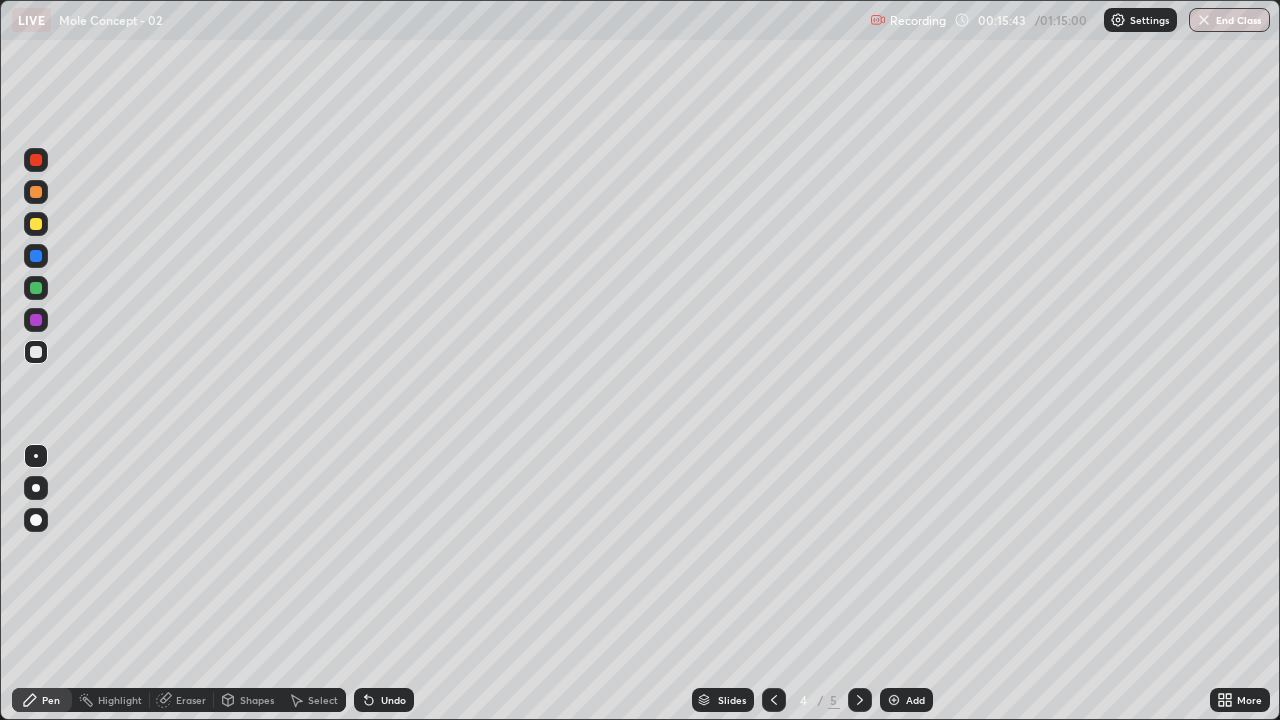 click 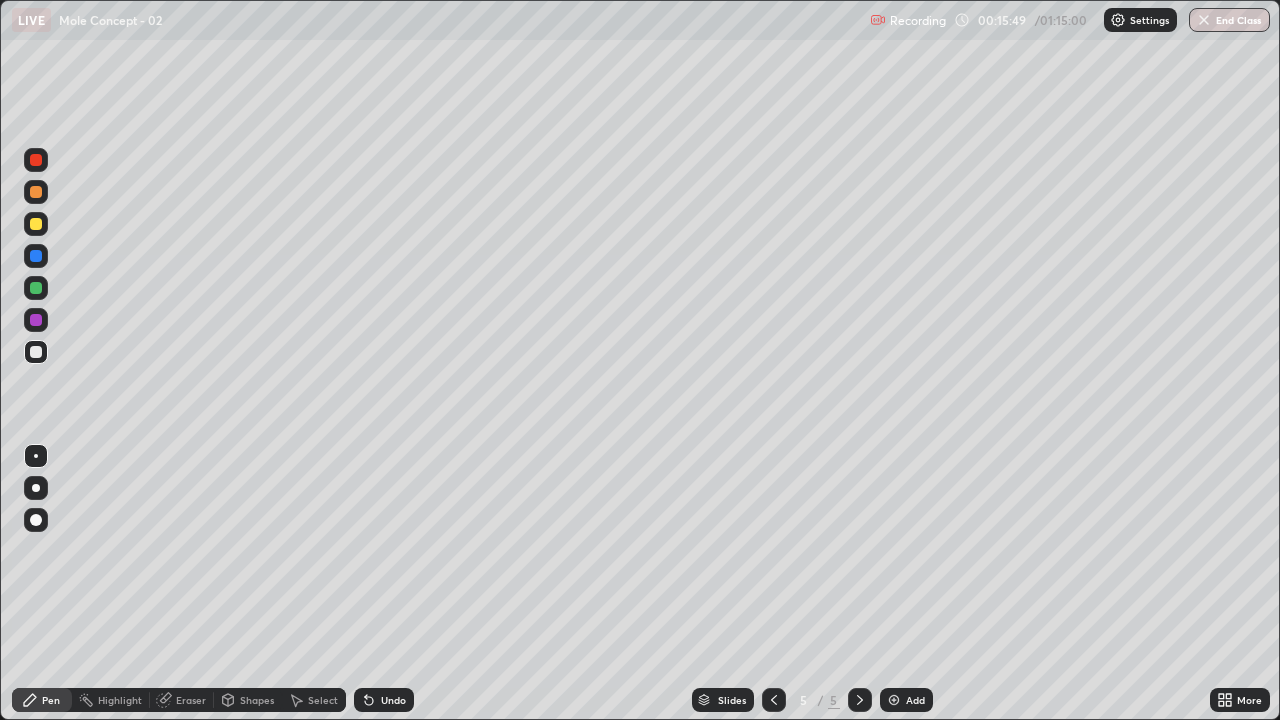 click on "Eraser" at bounding box center (191, 700) 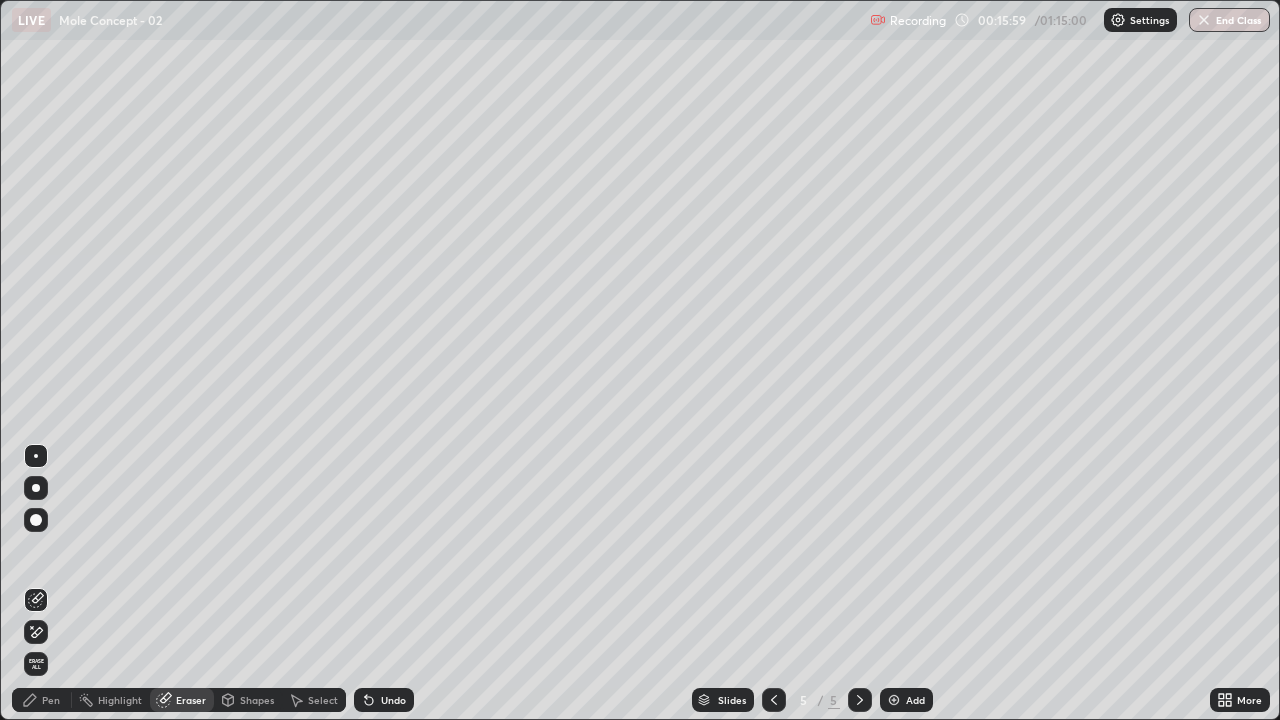 click on "Pen" at bounding box center (51, 700) 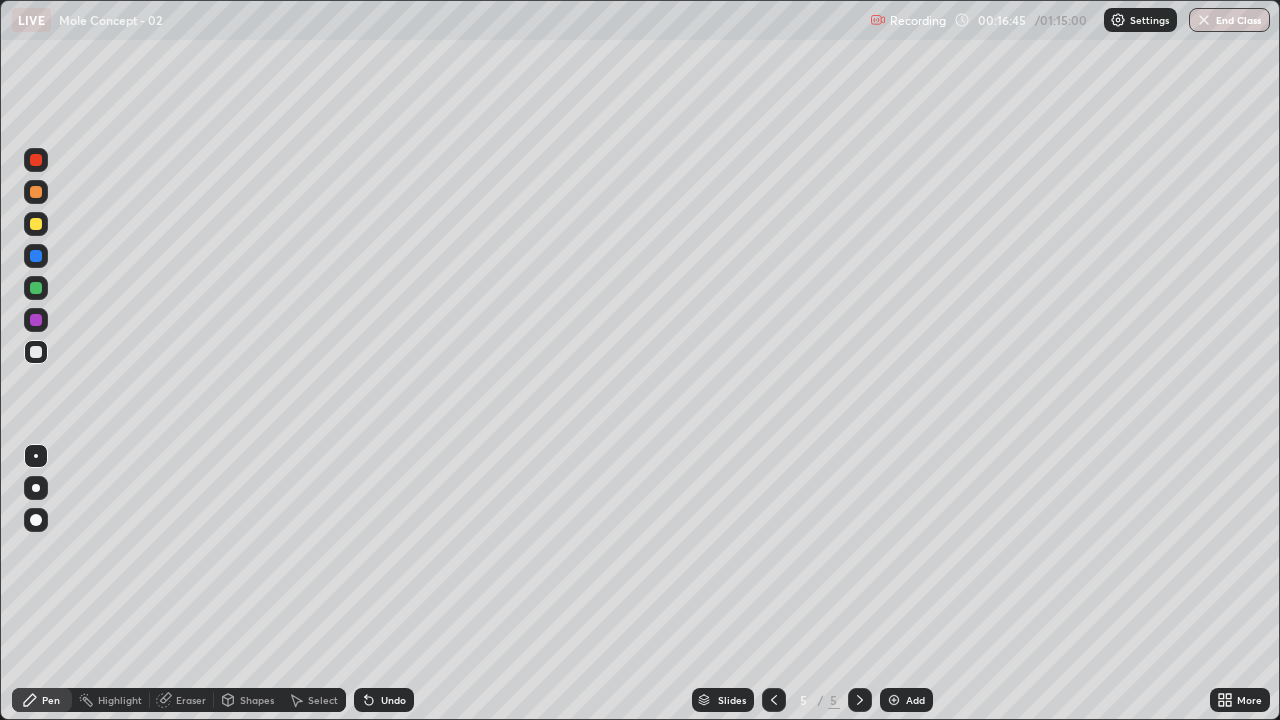 click 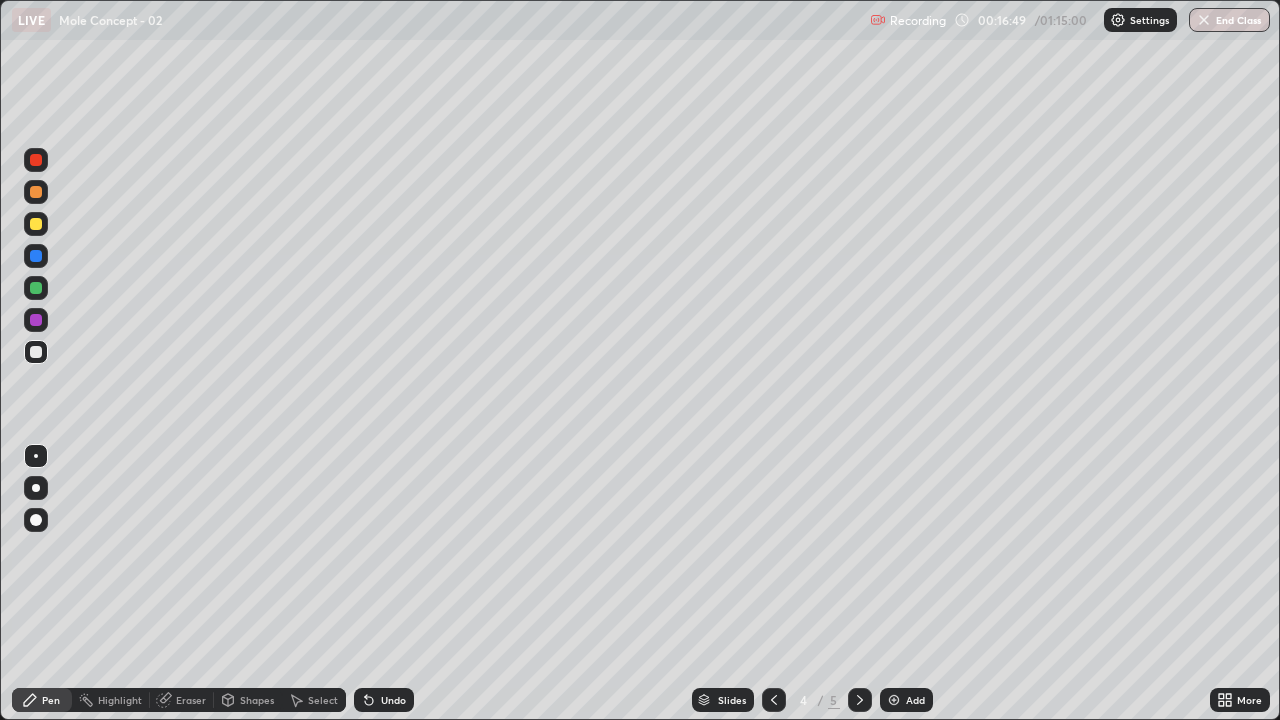 click 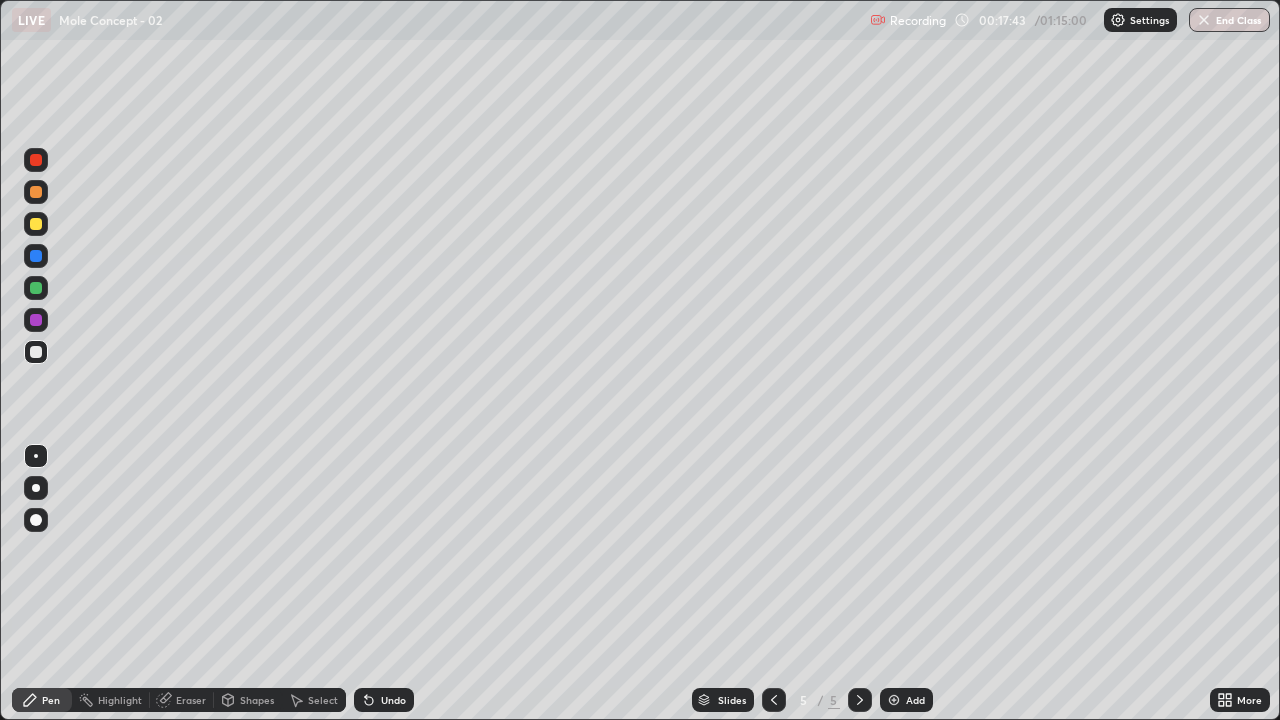 click on "Eraser" at bounding box center (182, 700) 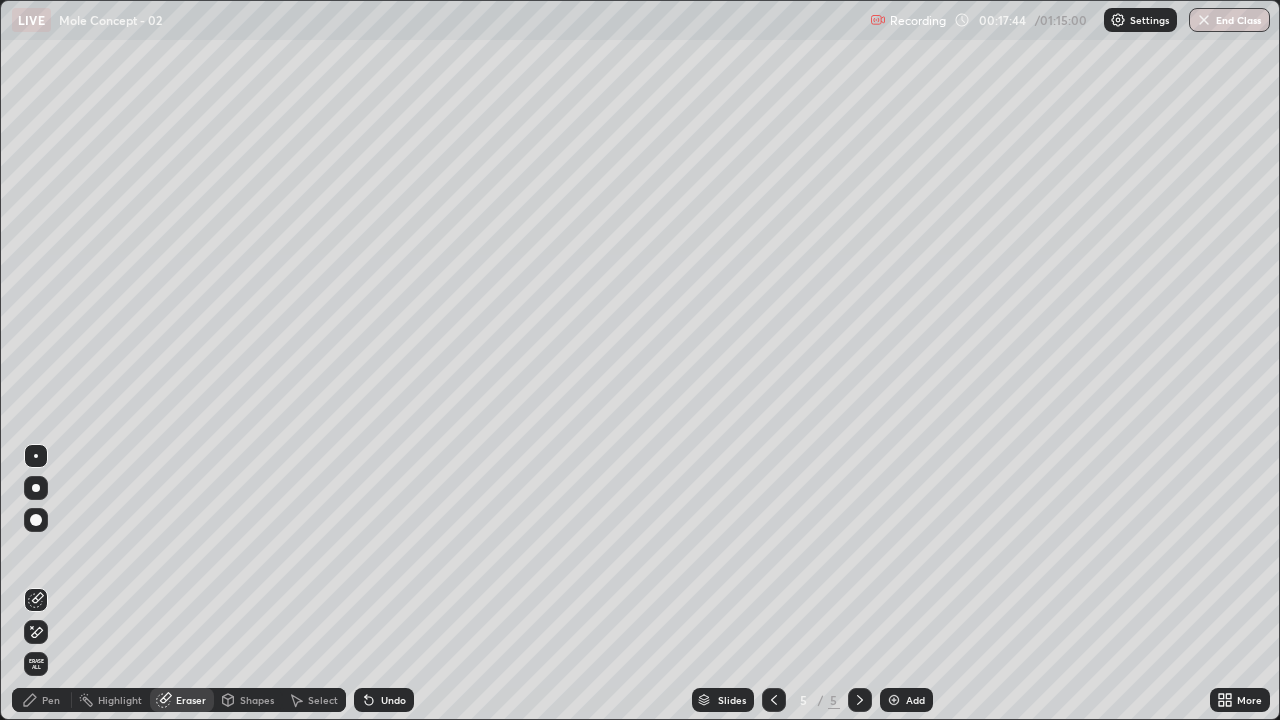 click on "Pen" at bounding box center (51, 700) 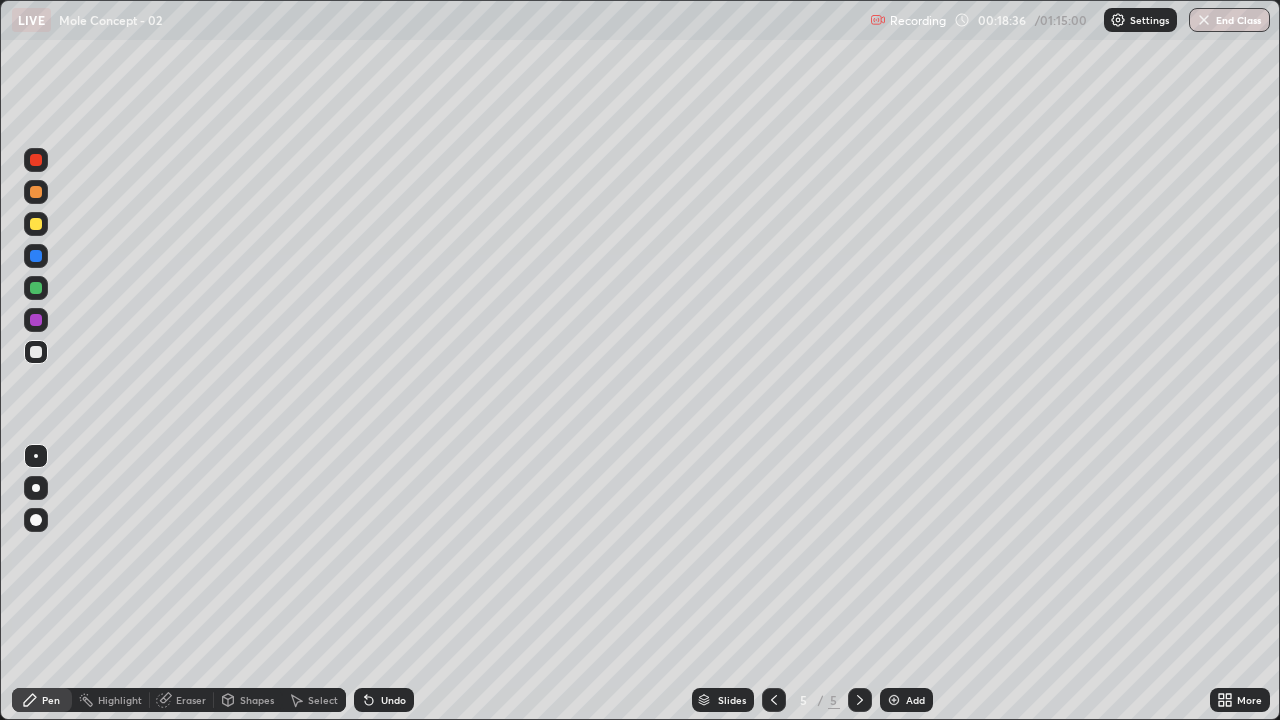 click on "Eraser" at bounding box center [191, 700] 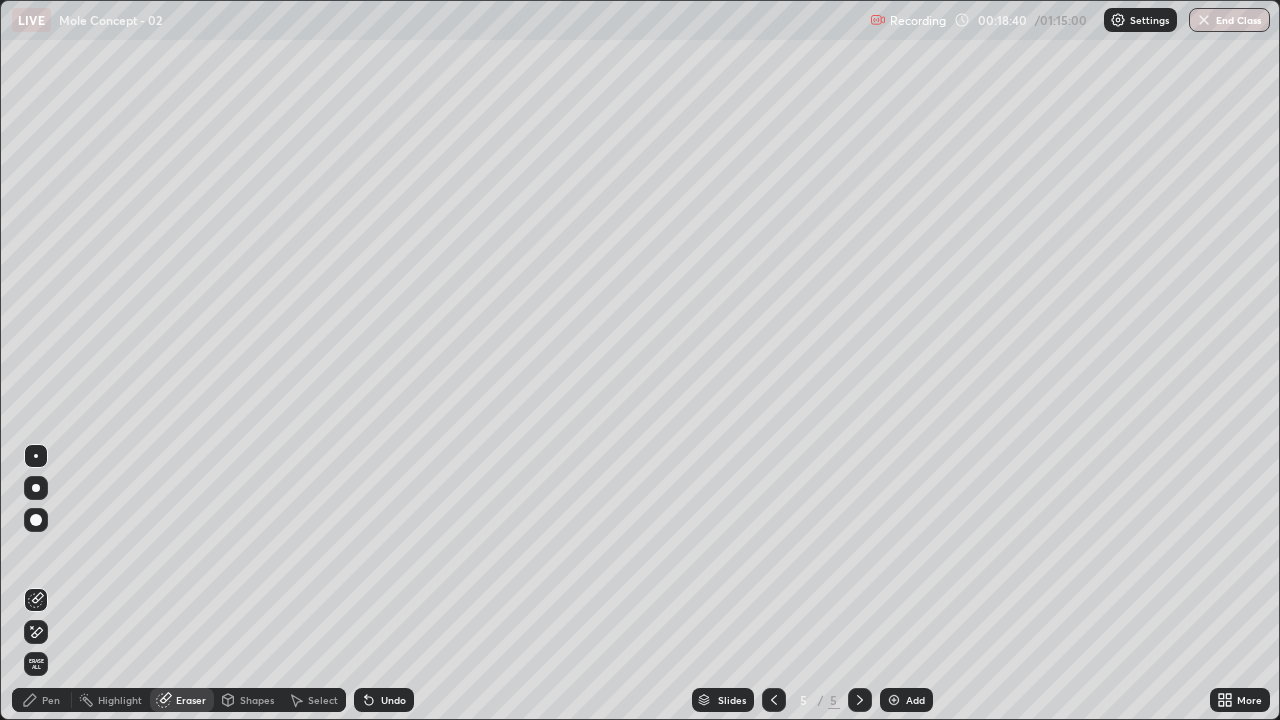 click on "Pen" at bounding box center (51, 700) 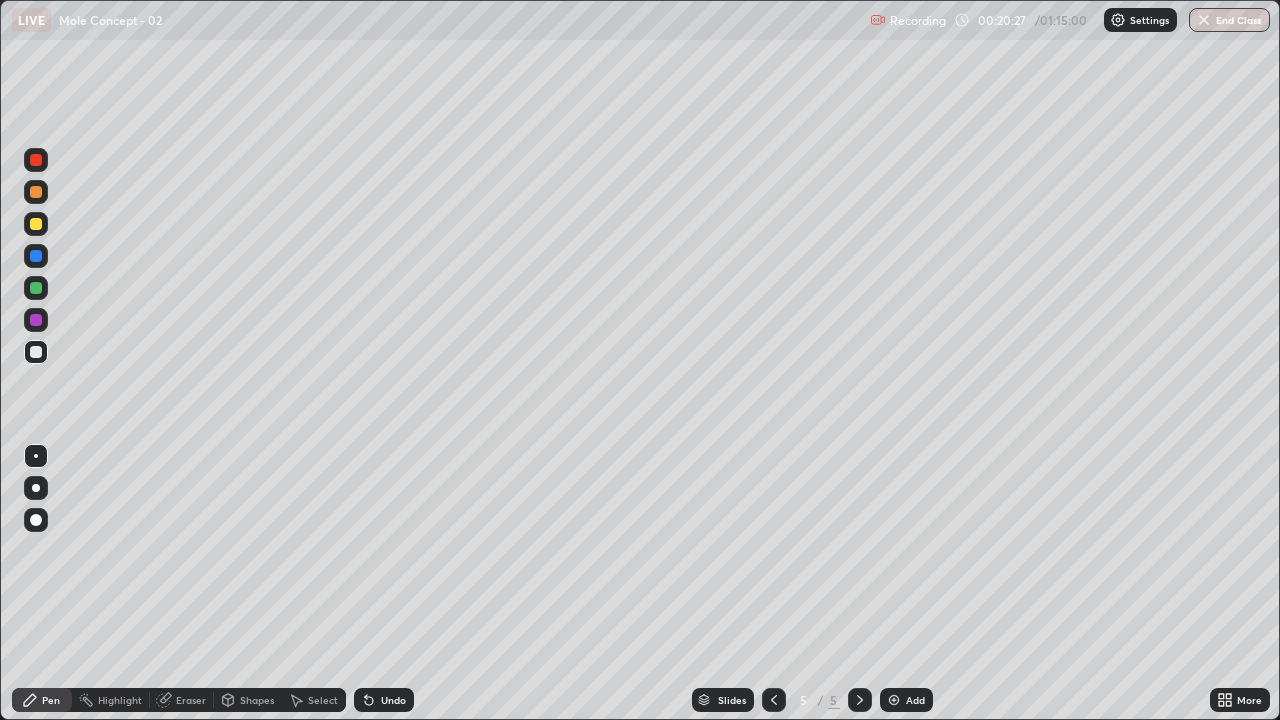 click on "Highlight" at bounding box center (120, 700) 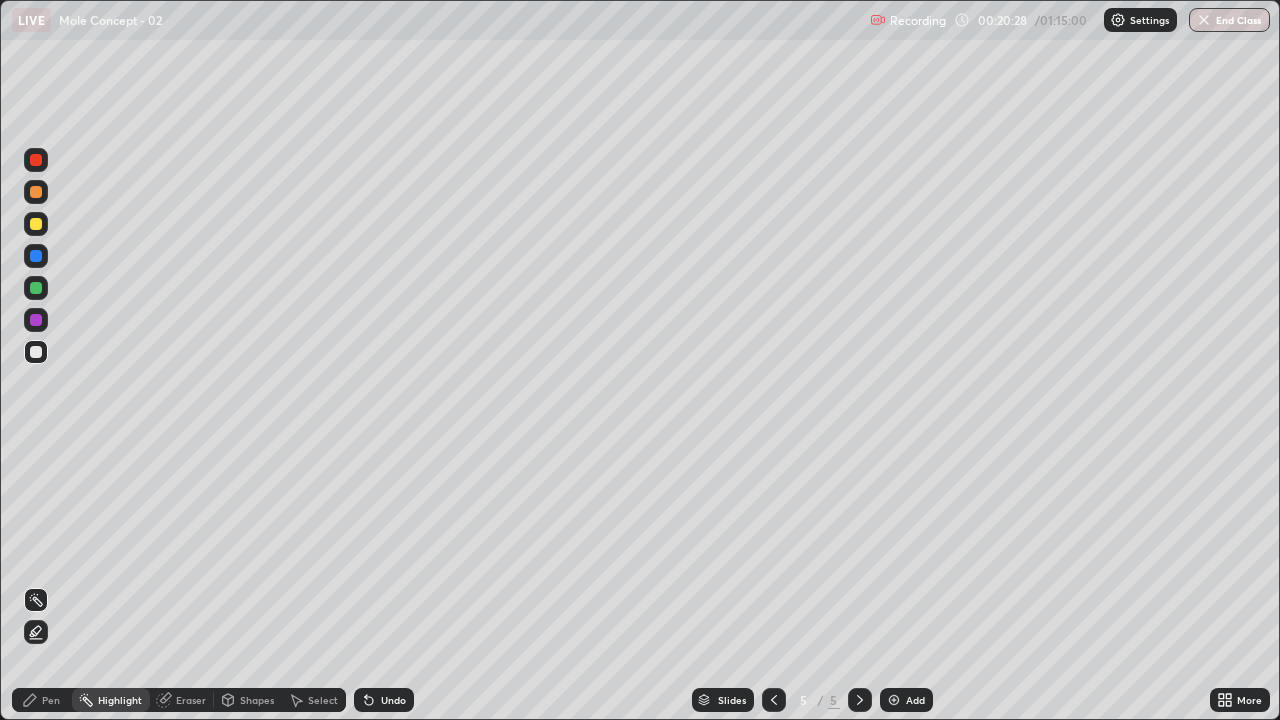 click on "Eraser" at bounding box center [182, 700] 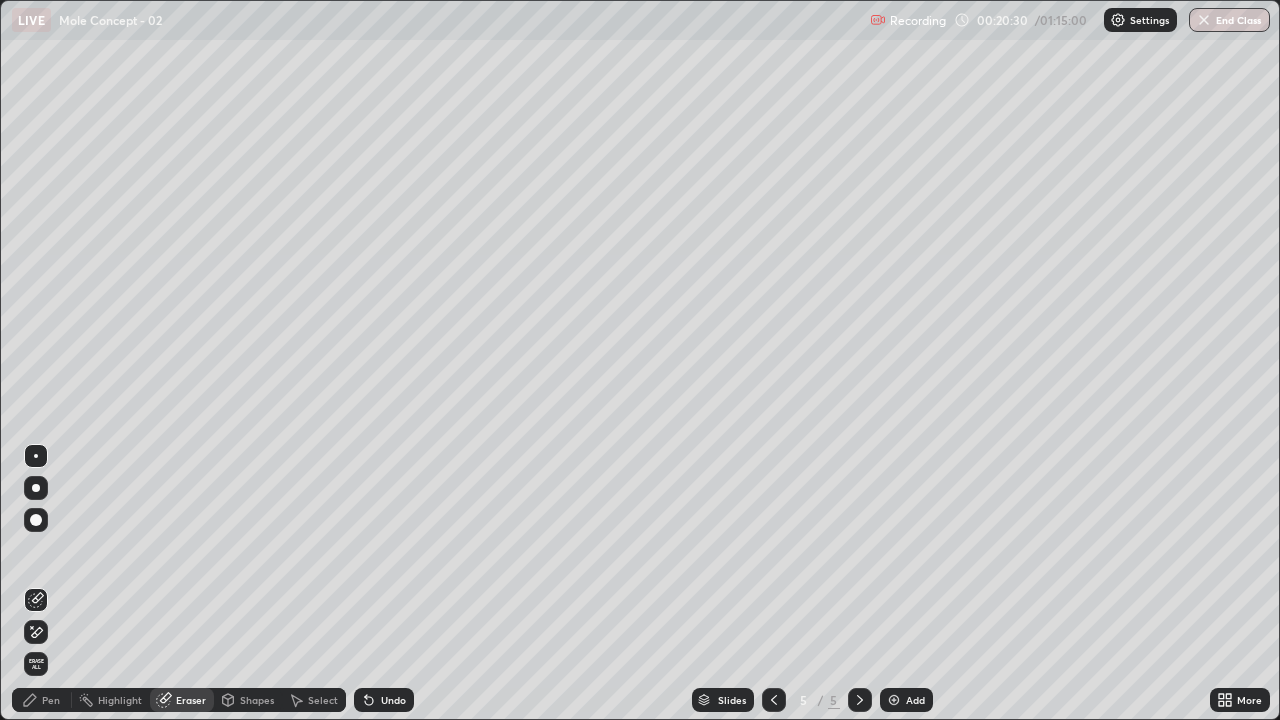 click on "Pen" at bounding box center [51, 700] 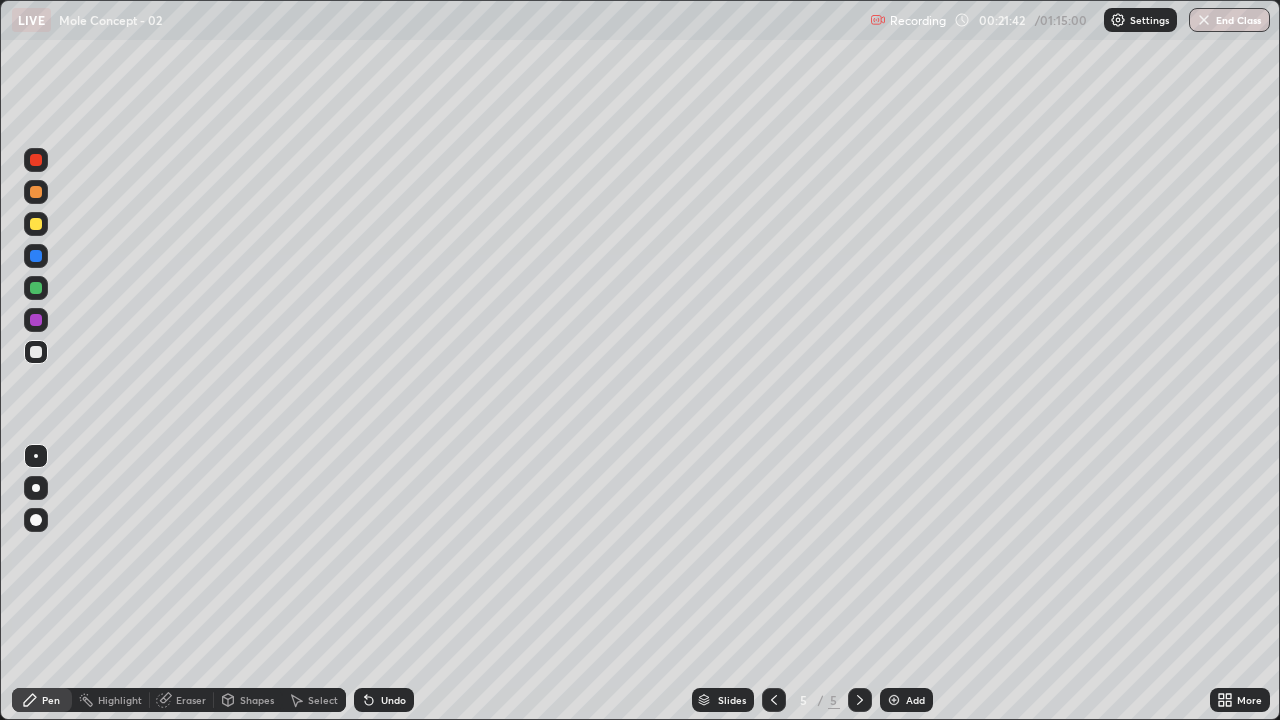 click at bounding box center [36, 160] 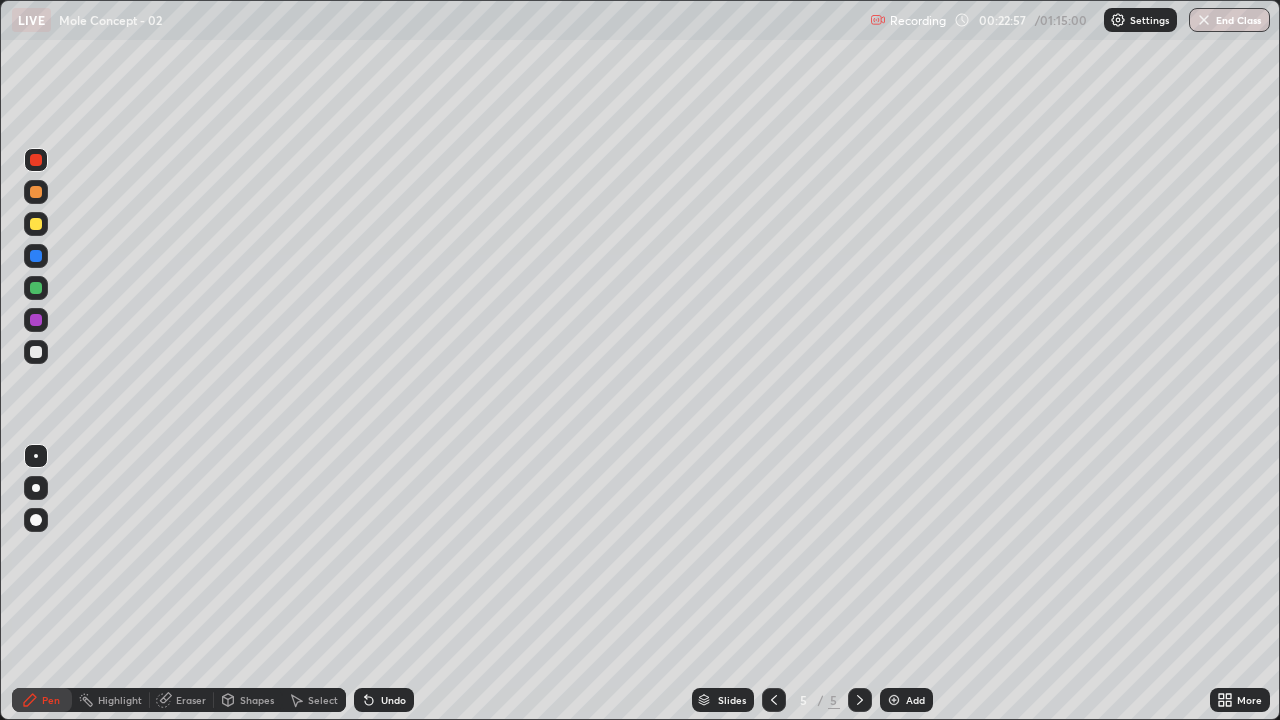 click at bounding box center [36, 352] 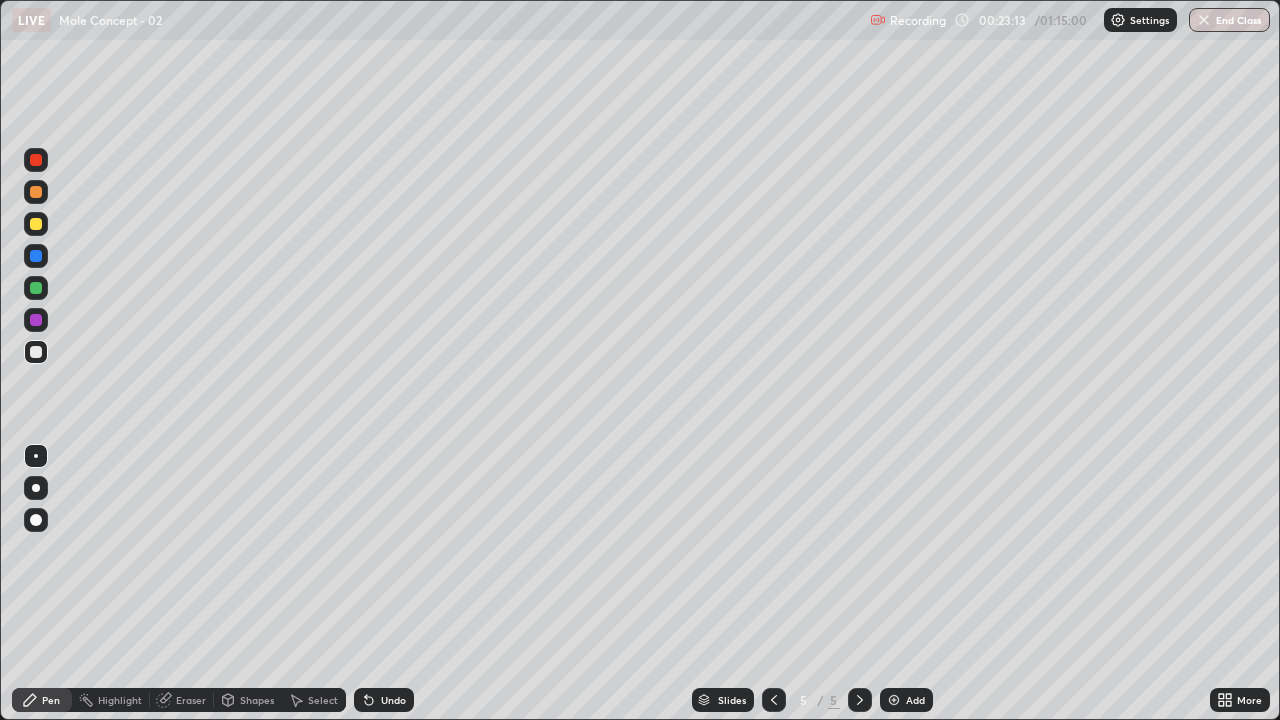click on "Eraser" at bounding box center [191, 700] 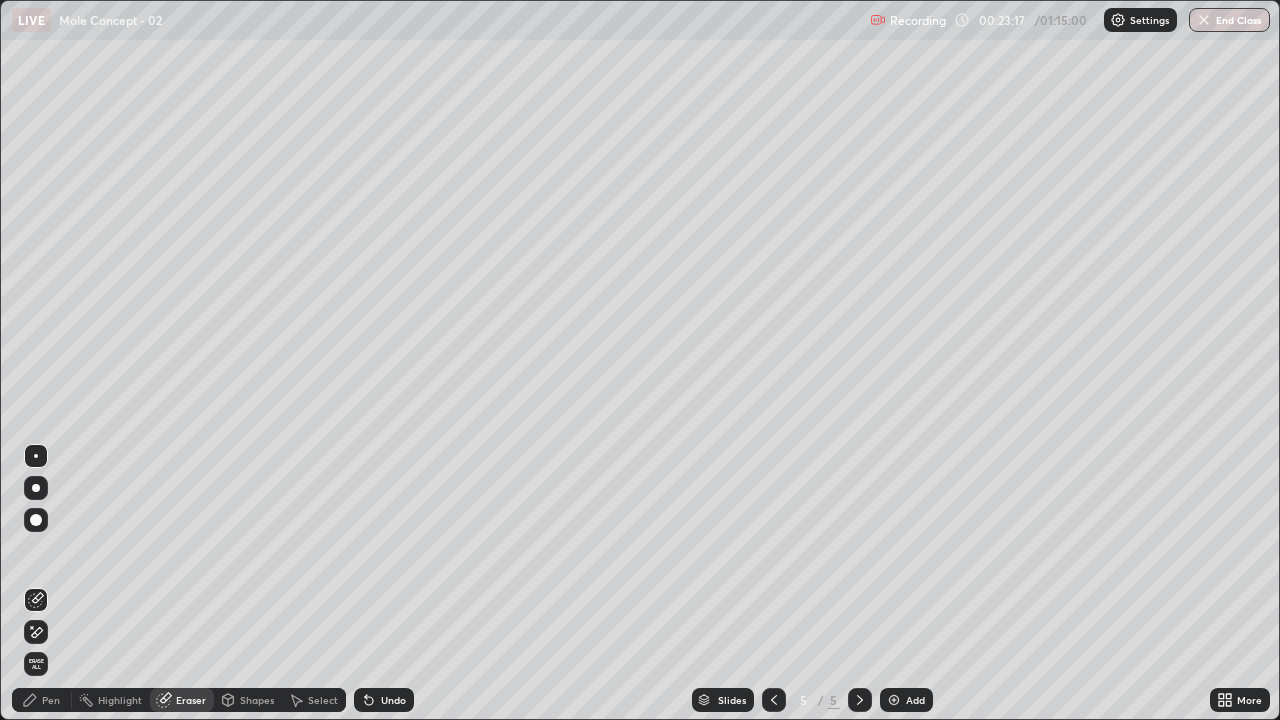 click on "Pen" at bounding box center (51, 700) 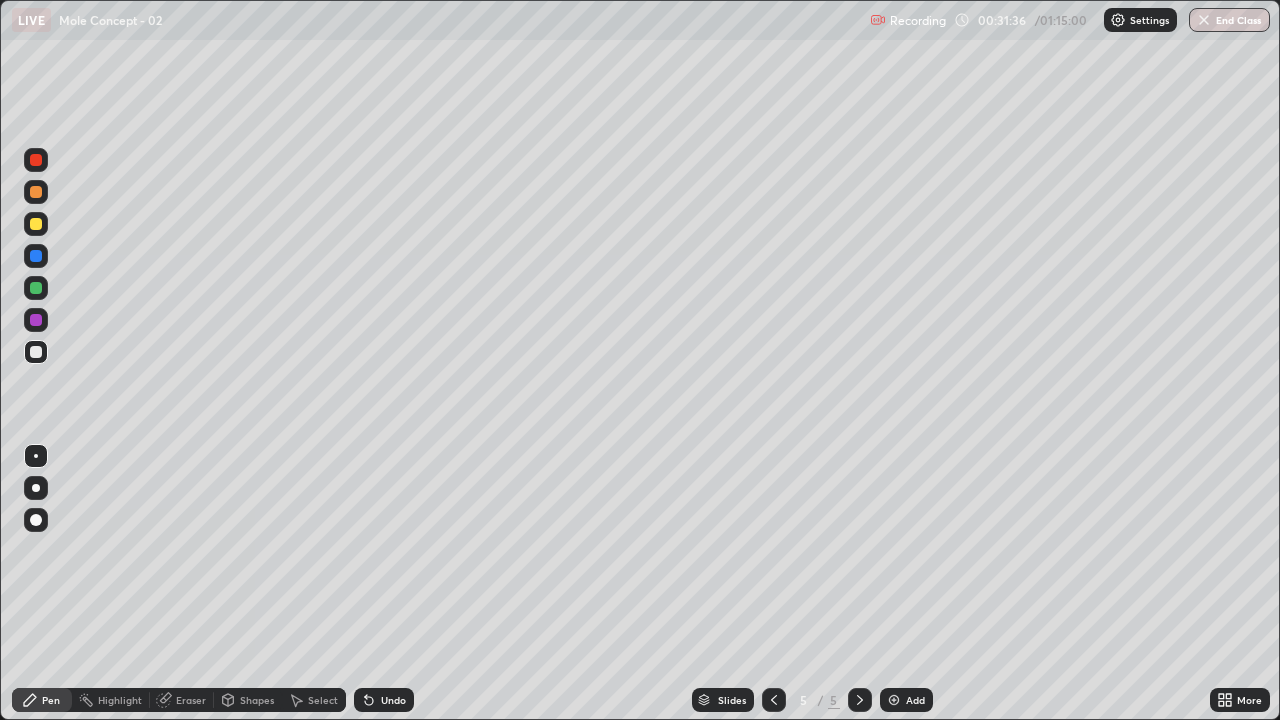 click at bounding box center (894, 700) 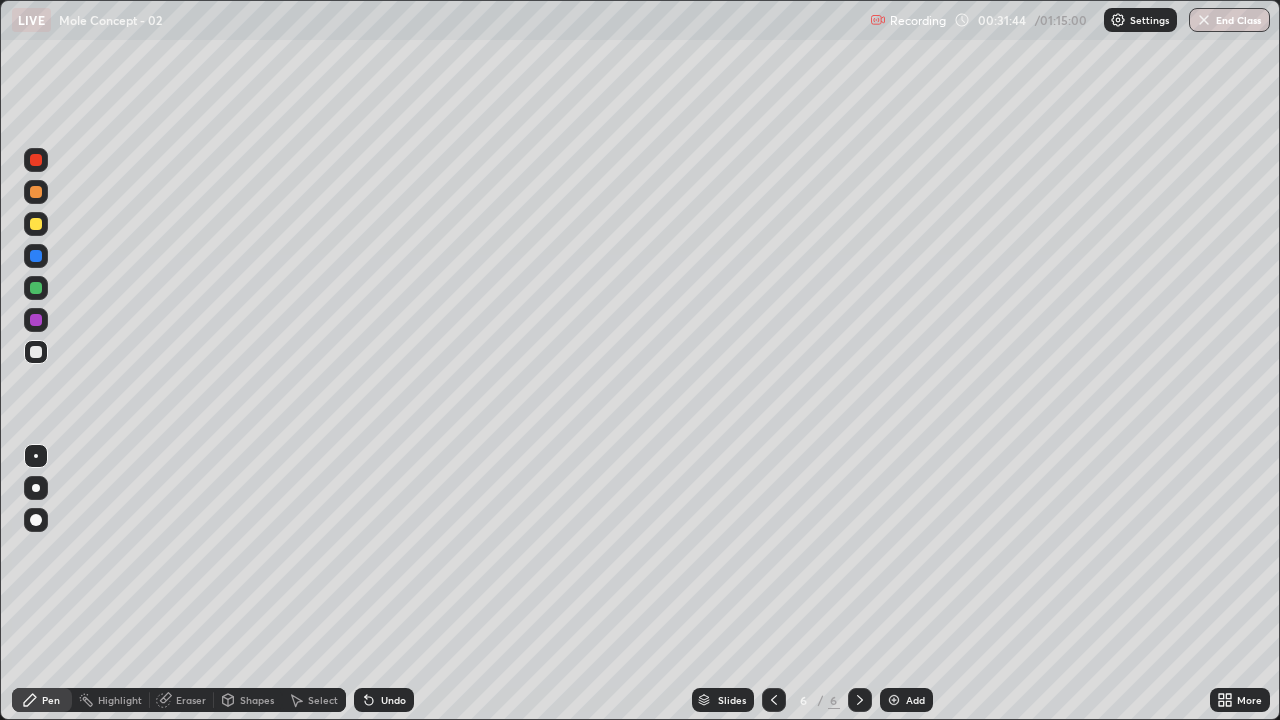 click 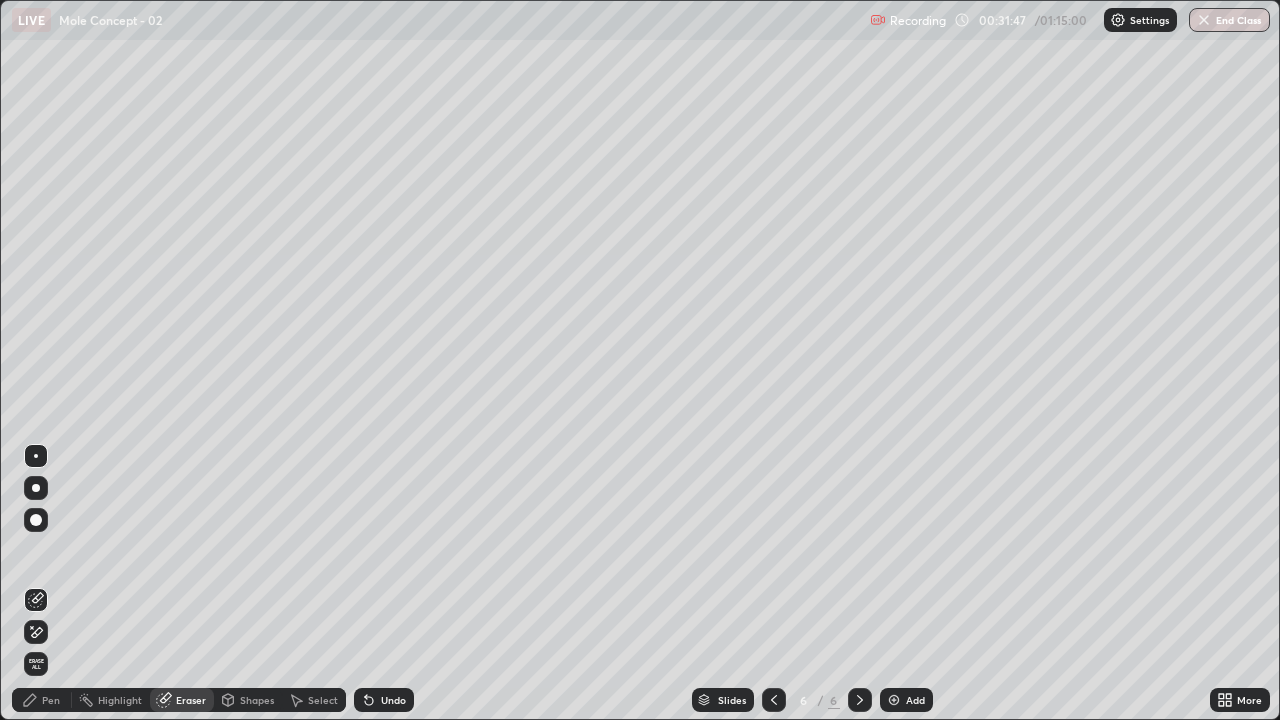 click on "Pen" at bounding box center [51, 700] 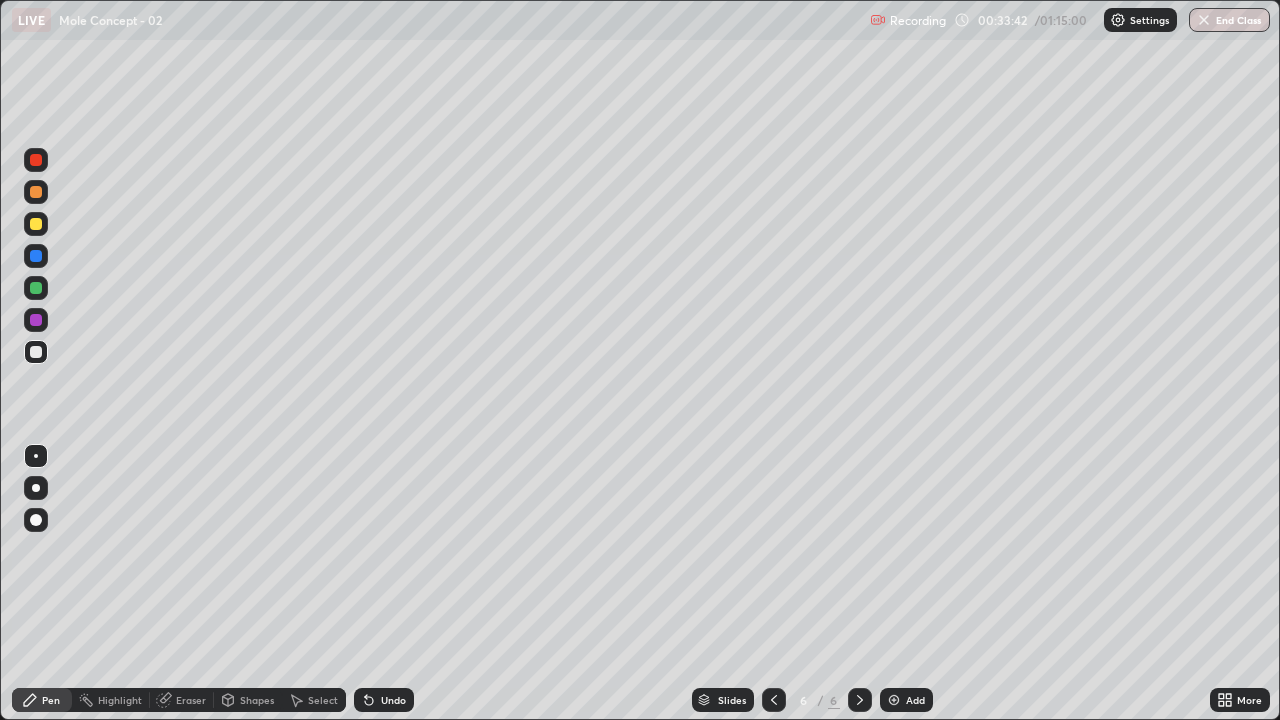 click on "Eraser" at bounding box center [191, 700] 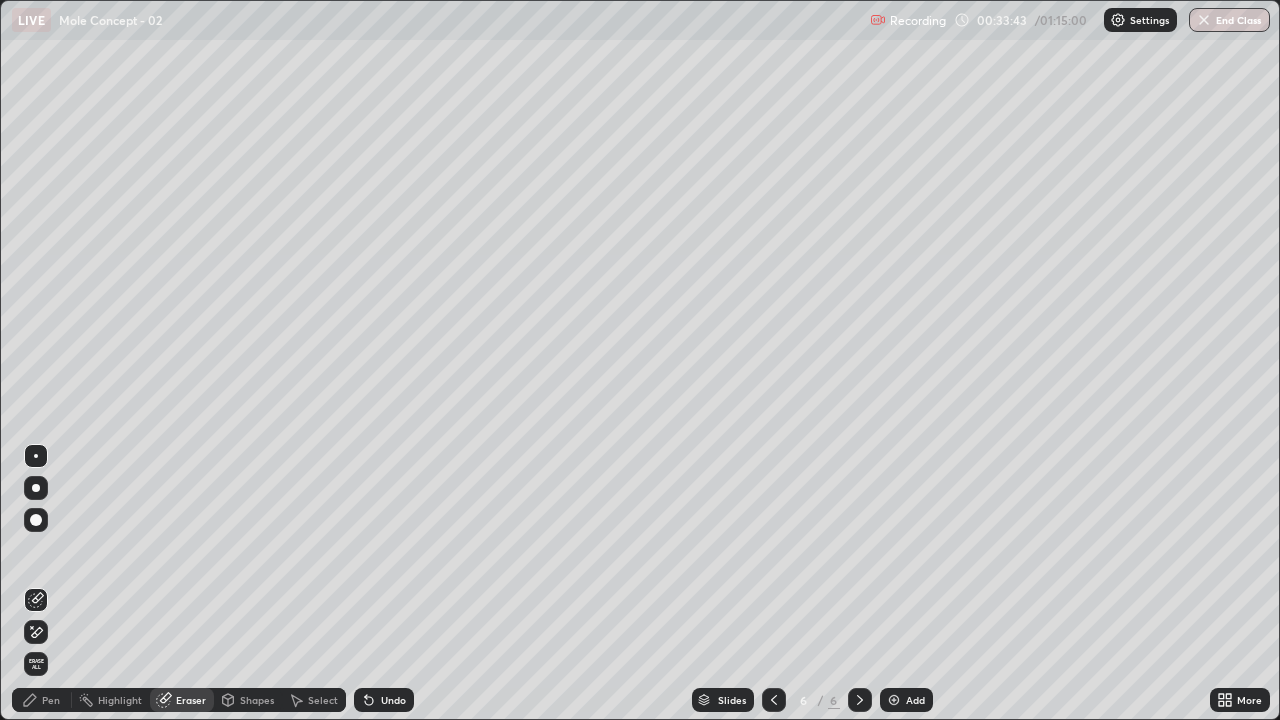 click on "Pen" at bounding box center (51, 700) 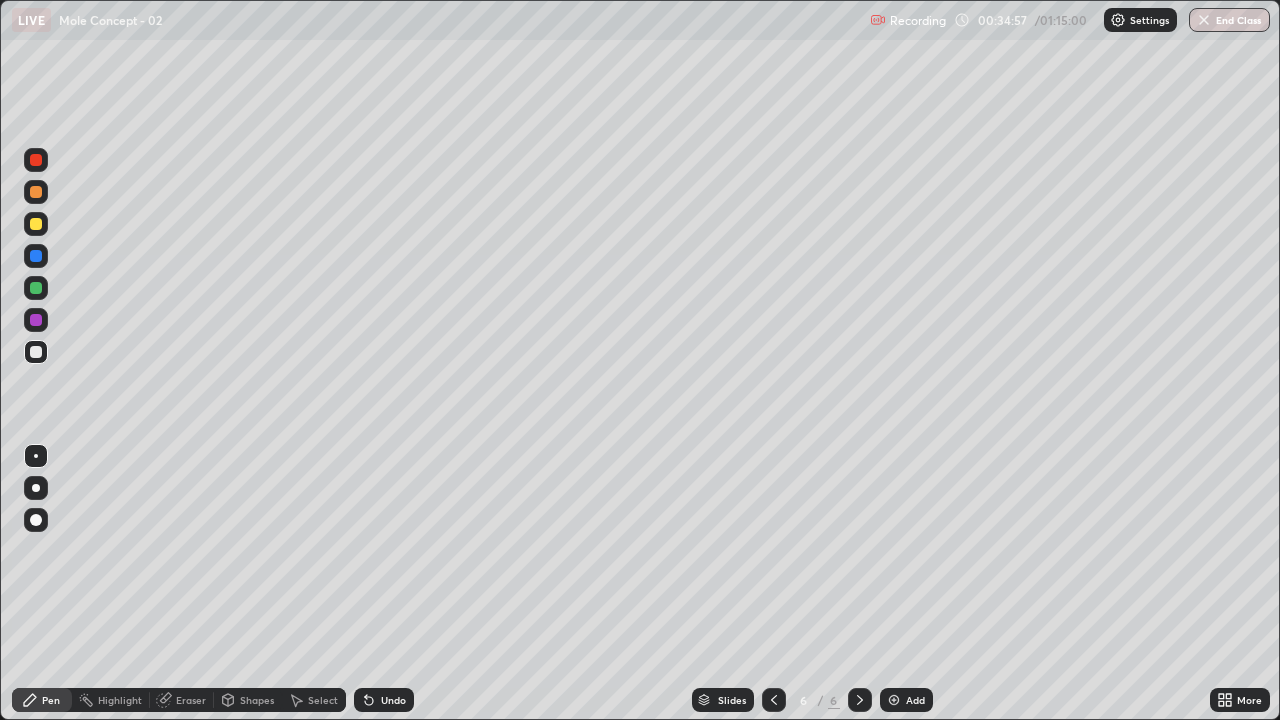 click on "Eraser" at bounding box center [182, 700] 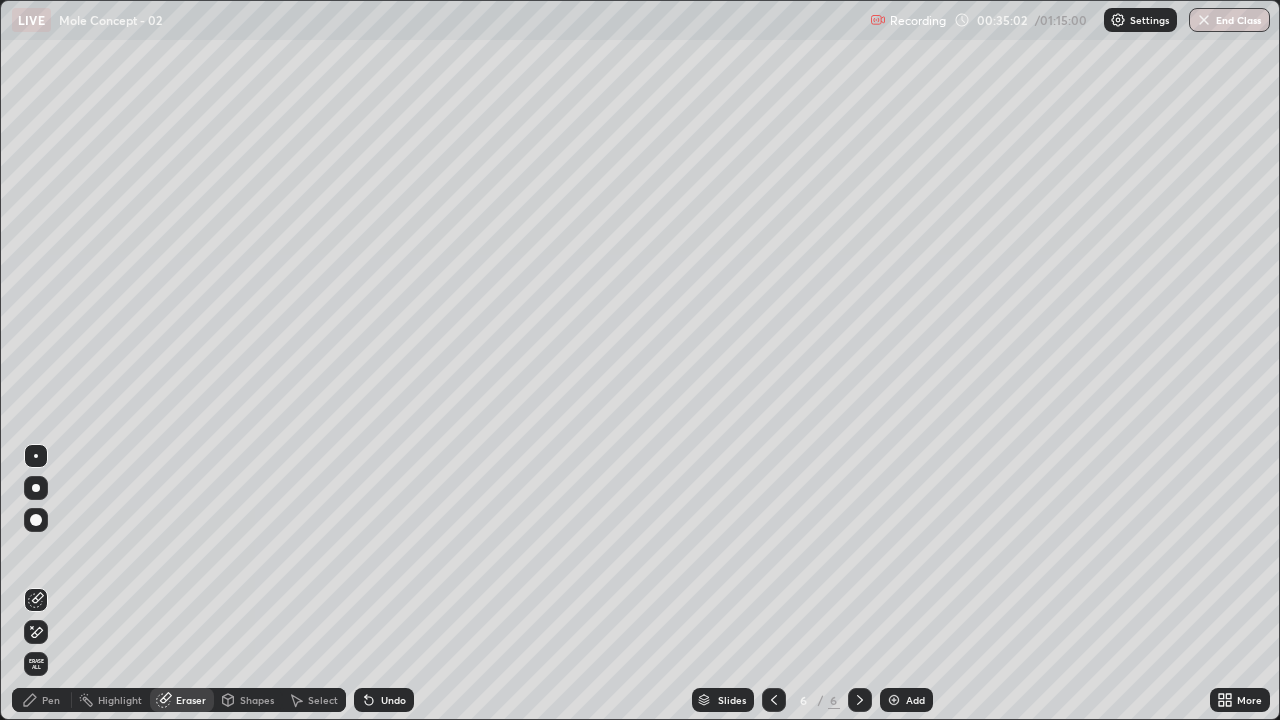 click on "Pen" at bounding box center [51, 700] 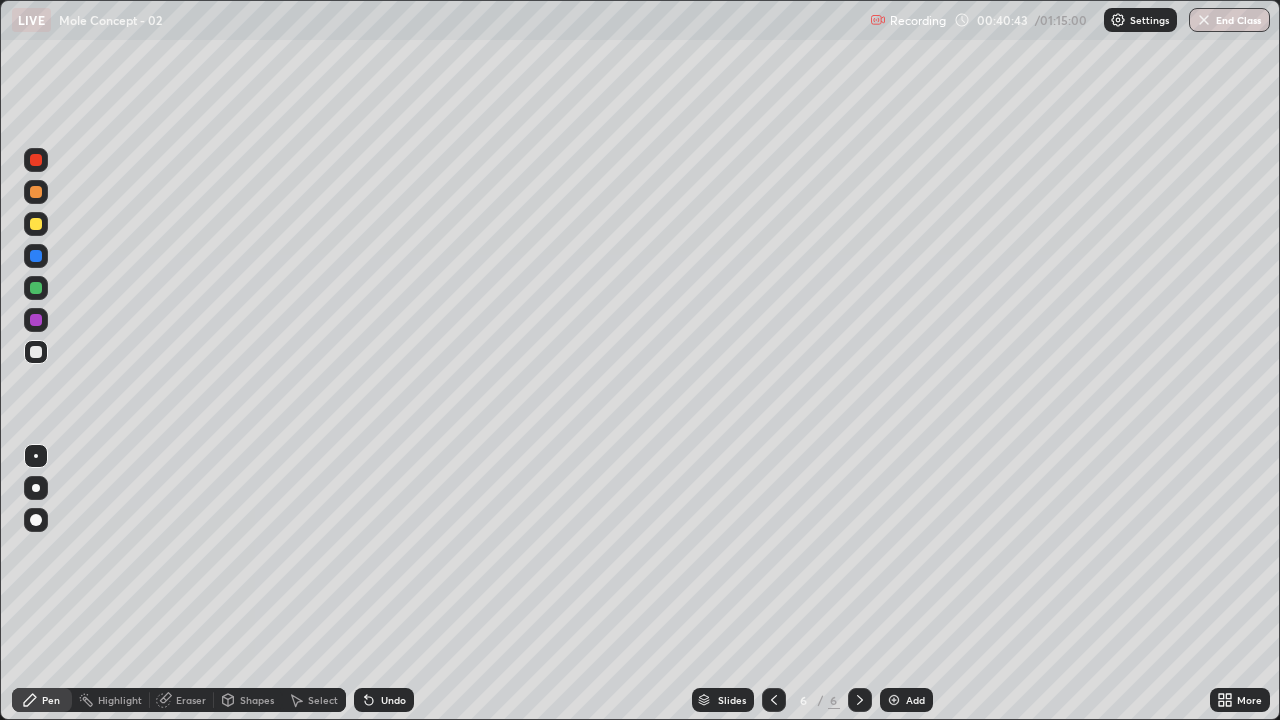 click on "Eraser" at bounding box center (182, 700) 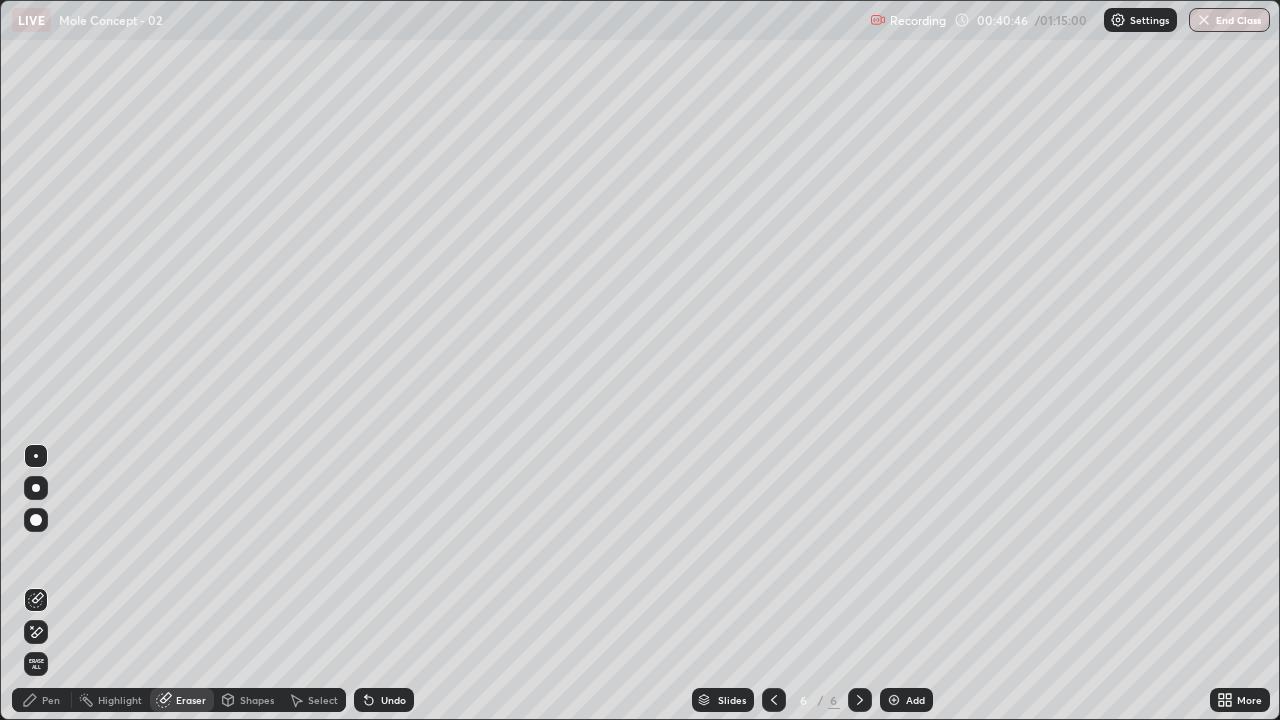 click on "Pen" at bounding box center [51, 700] 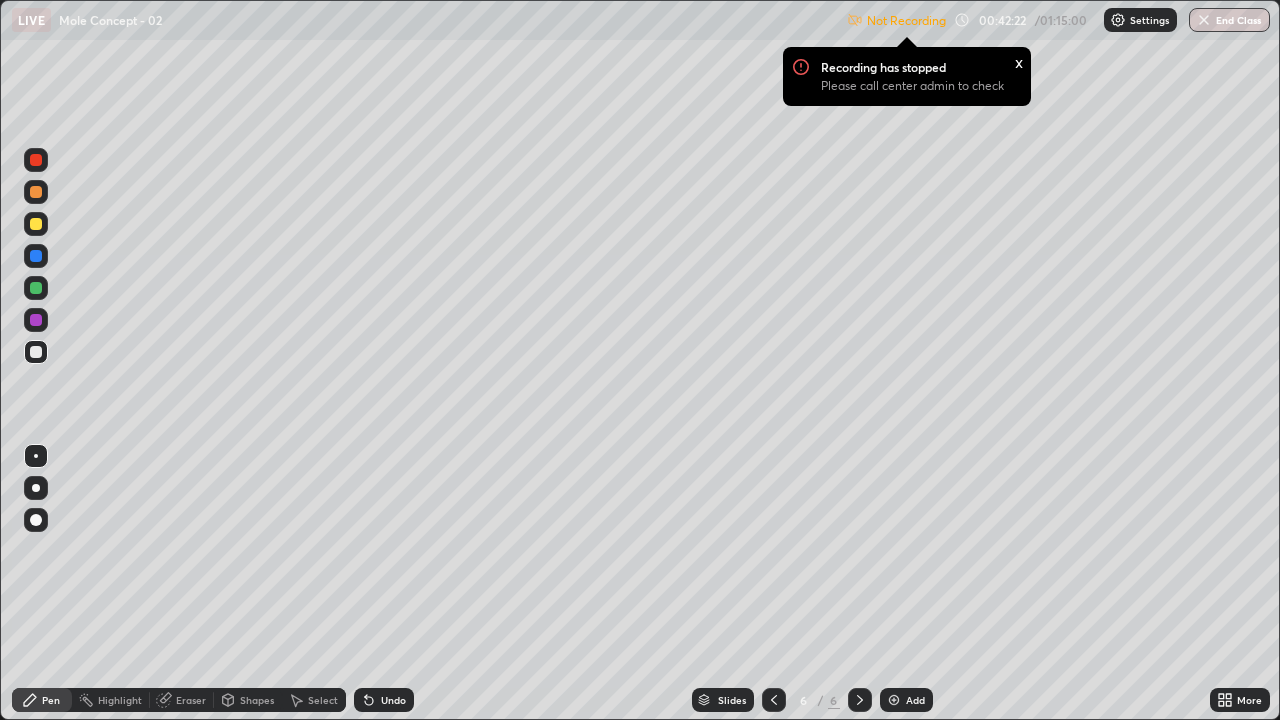 click at bounding box center (1118, 20) 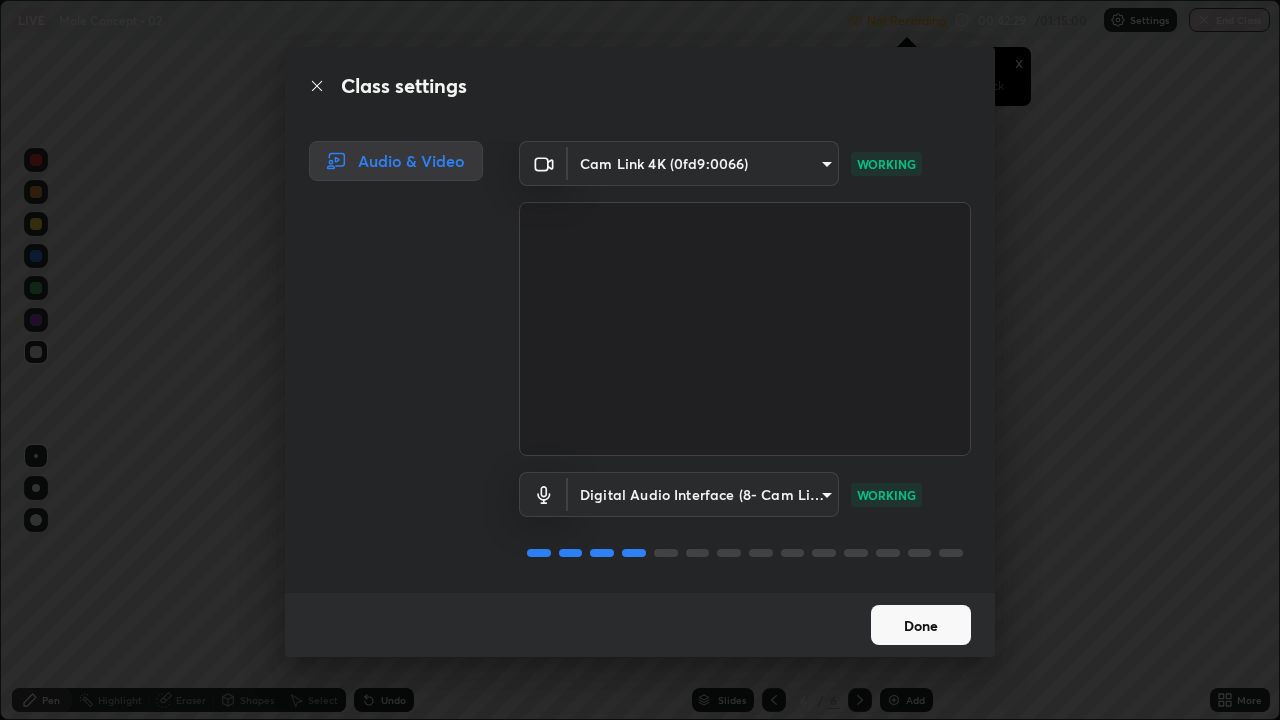 click on "Done" at bounding box center [921, 625] 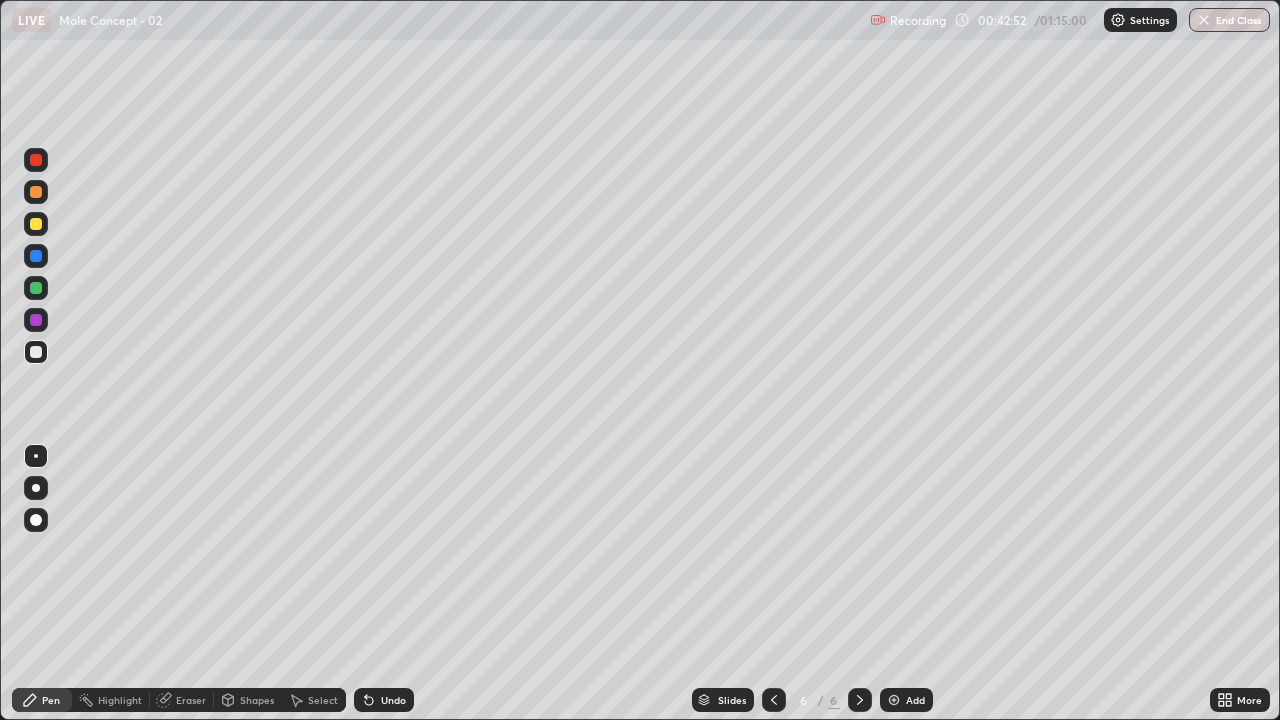 click 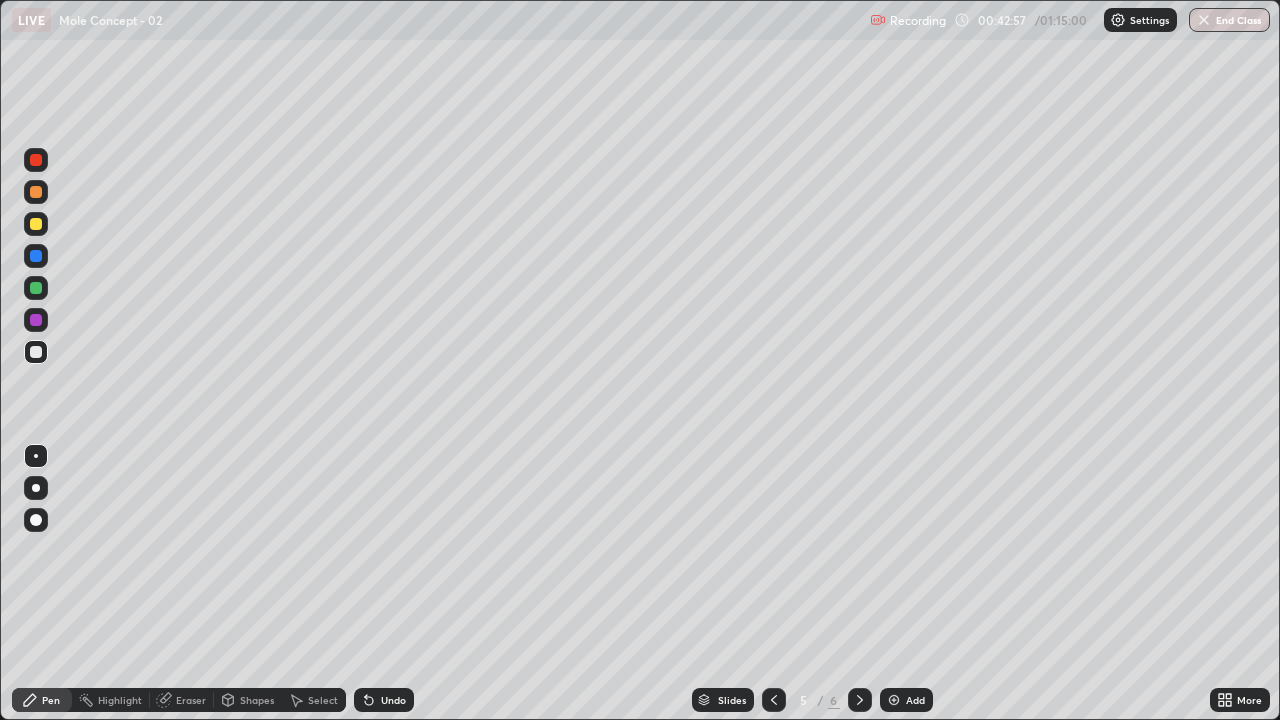 click 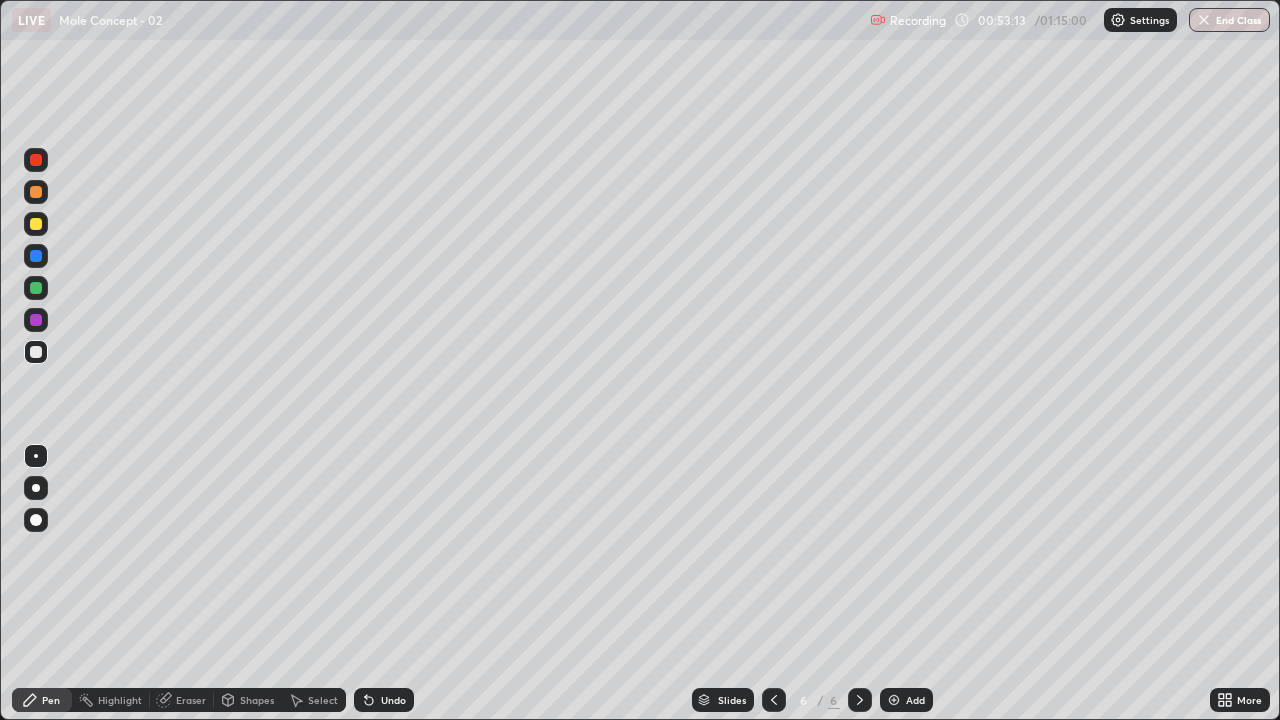 click at bounding box center (894, 700) 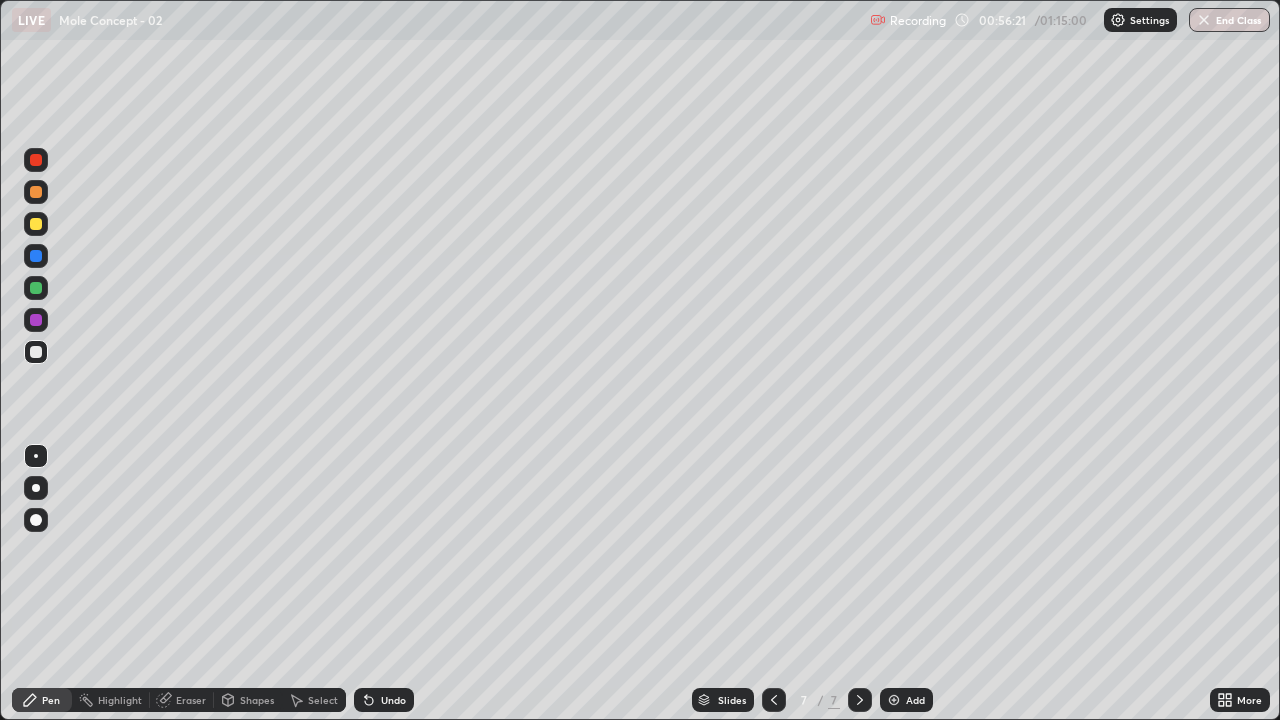 click 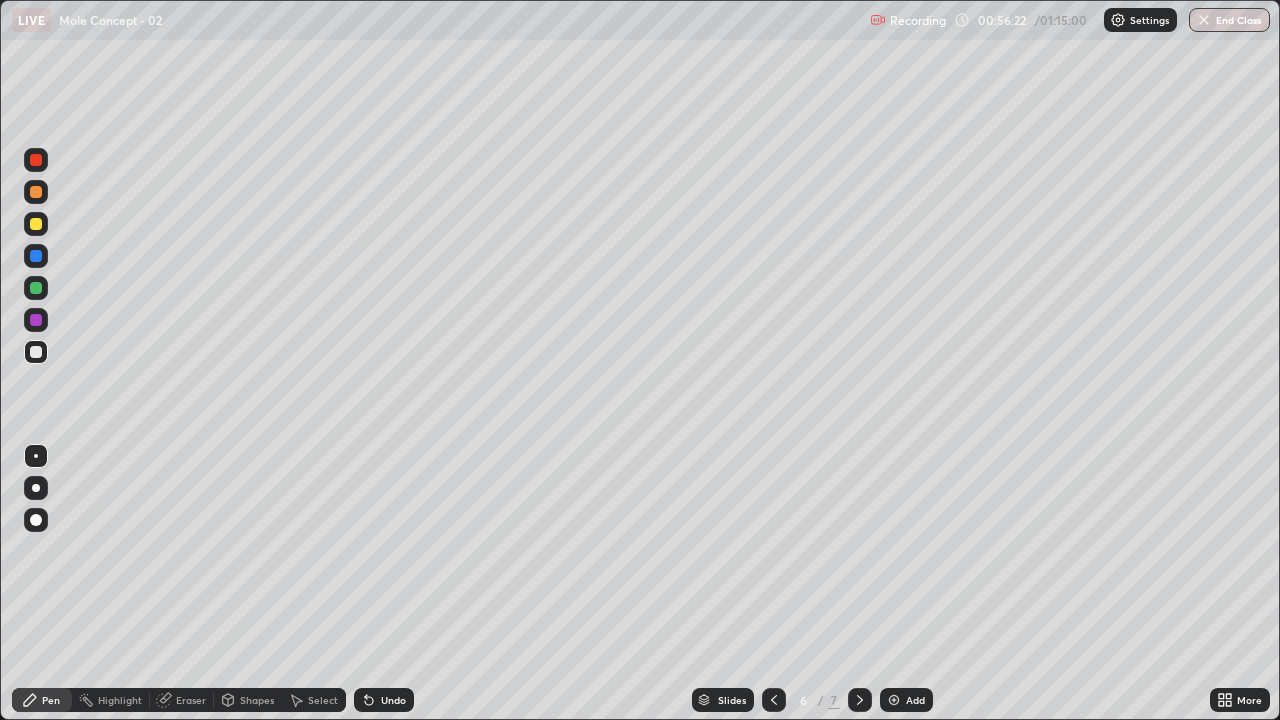 click 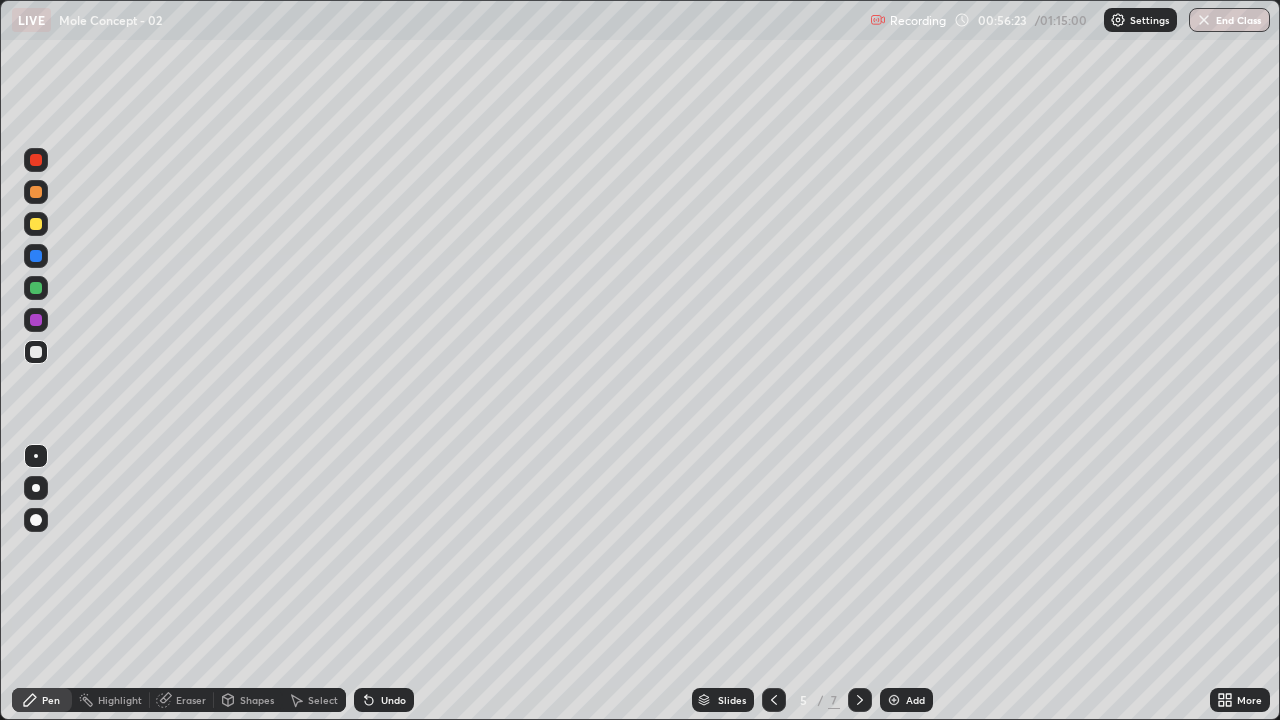 click 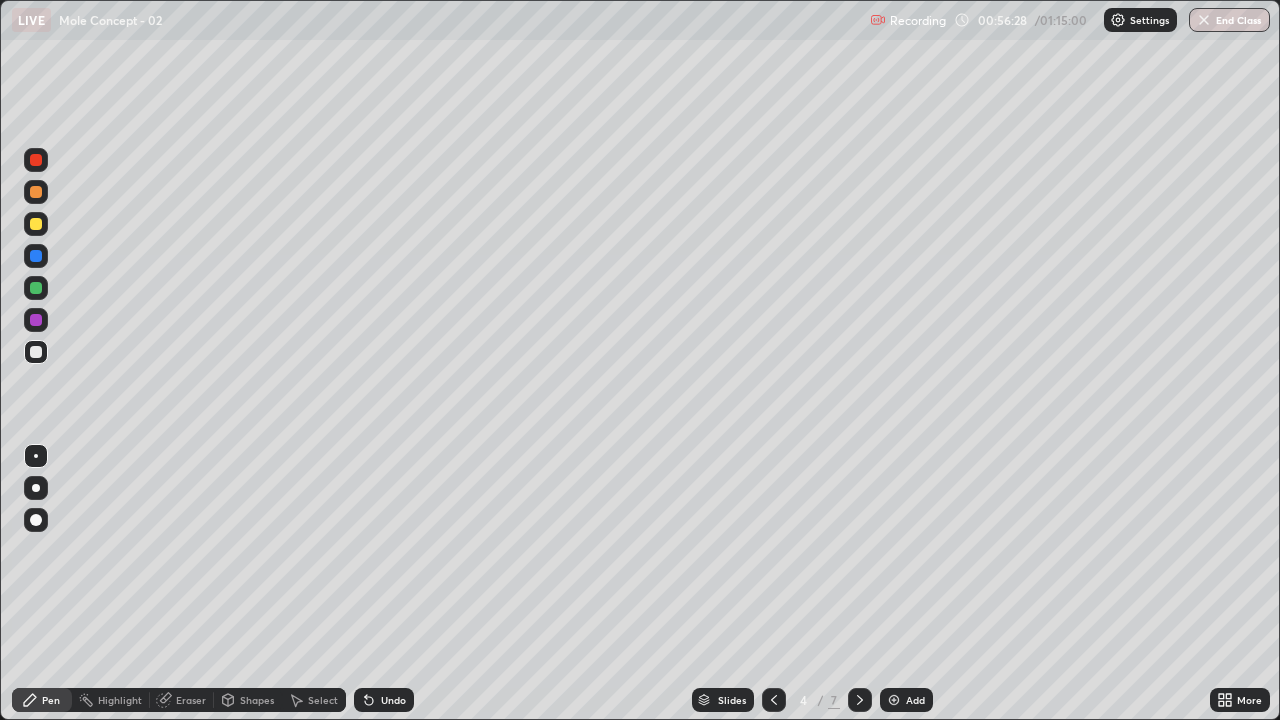 click at bounding box center (36, 288) 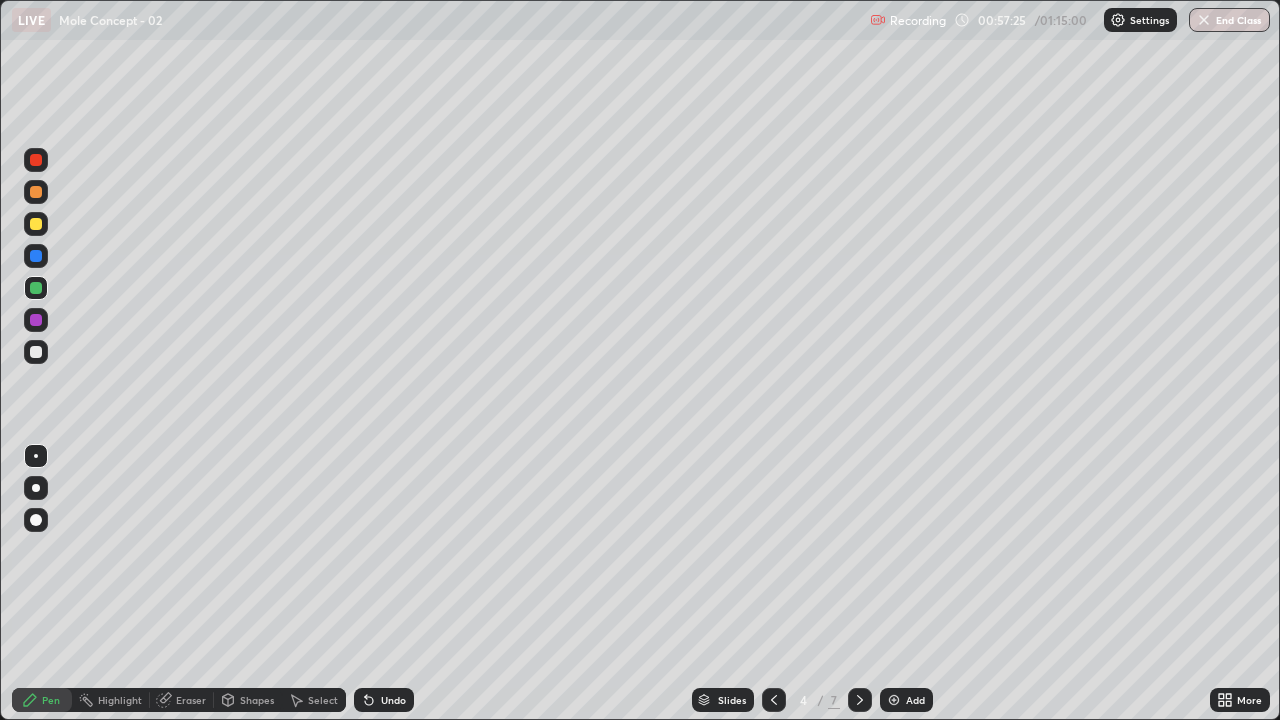 click 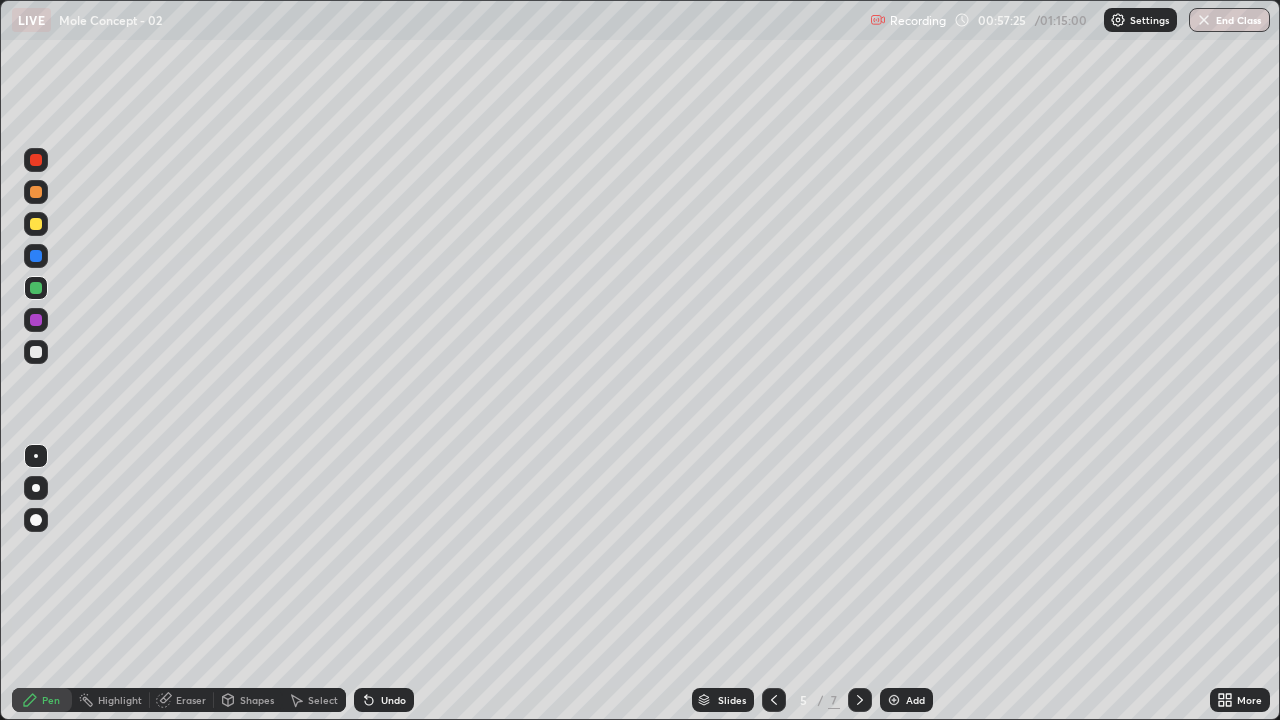 click 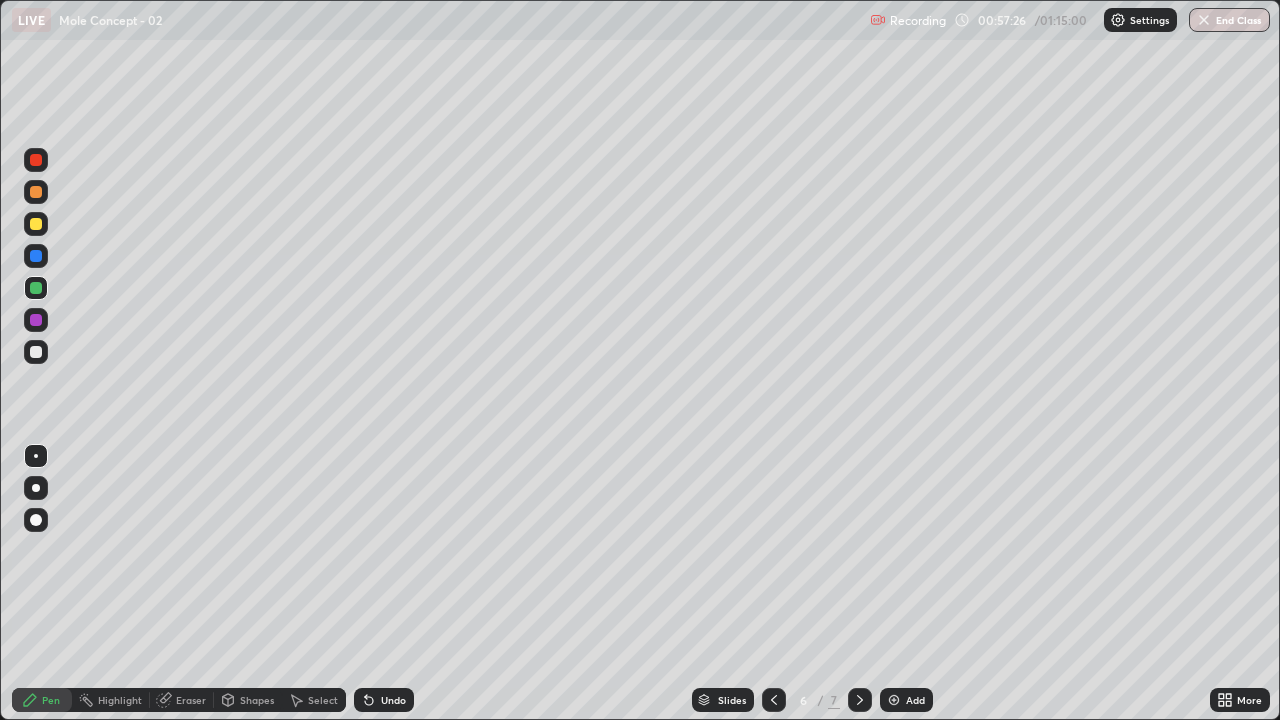 click 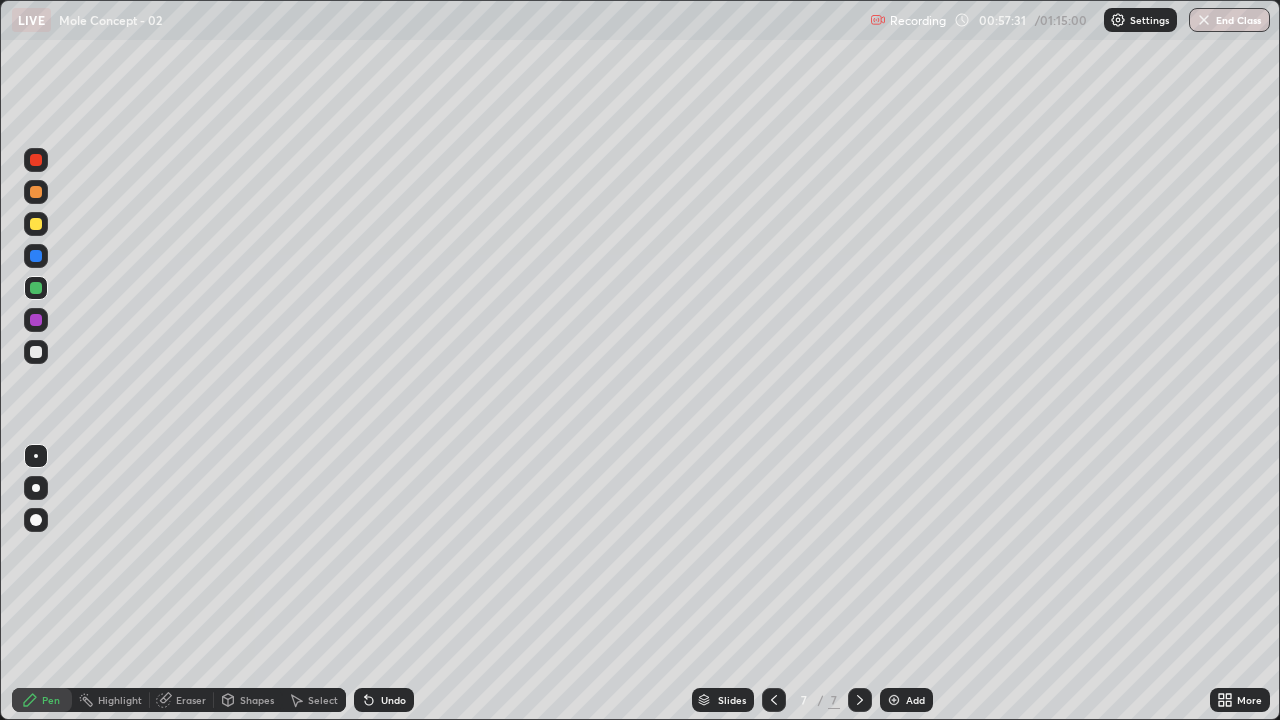 click at bounding box center [36, 352] 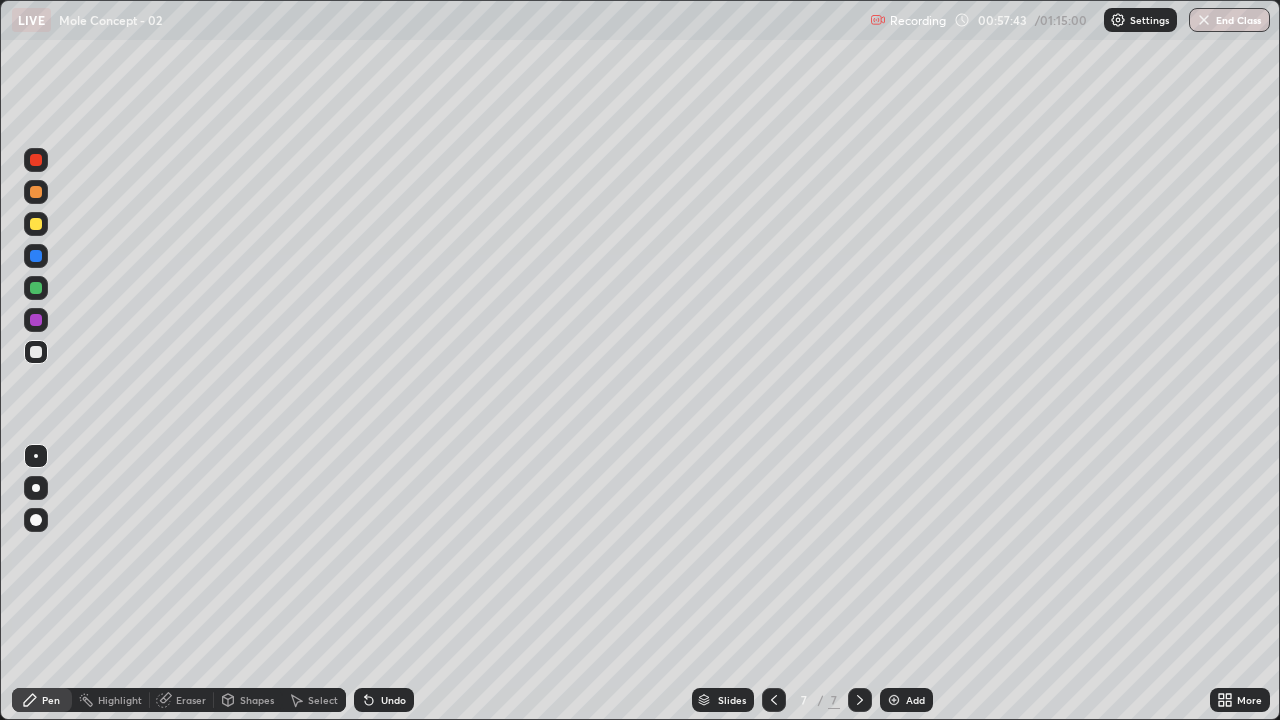 click on "Eraser" at bounding box center [191, 700] 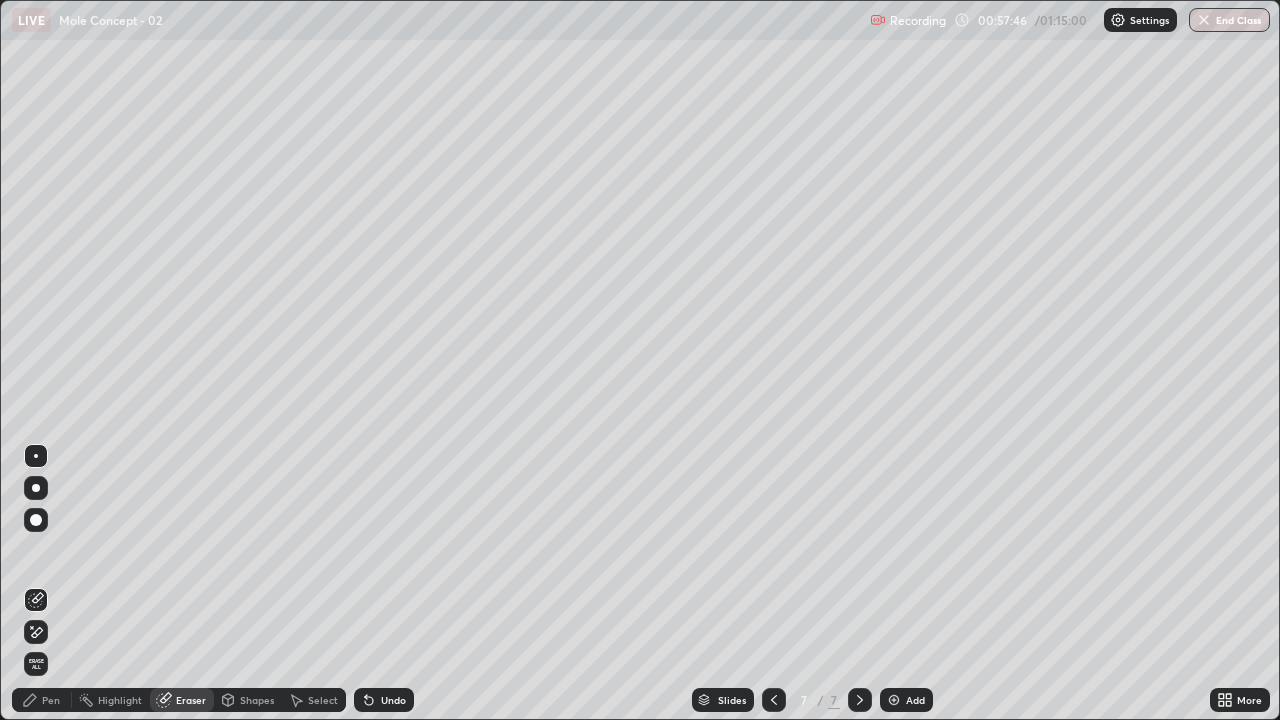 click on "Pen" at bounding box center [51, 700] 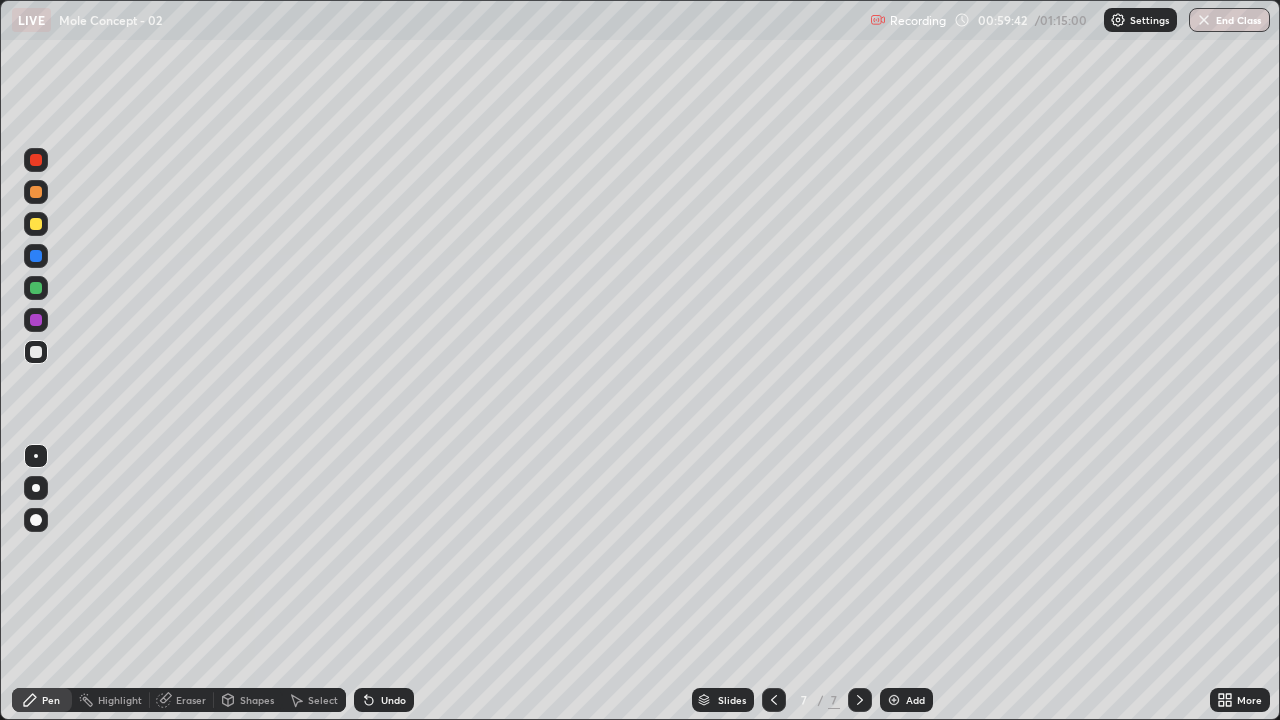 click at bounding box center (36, 160) 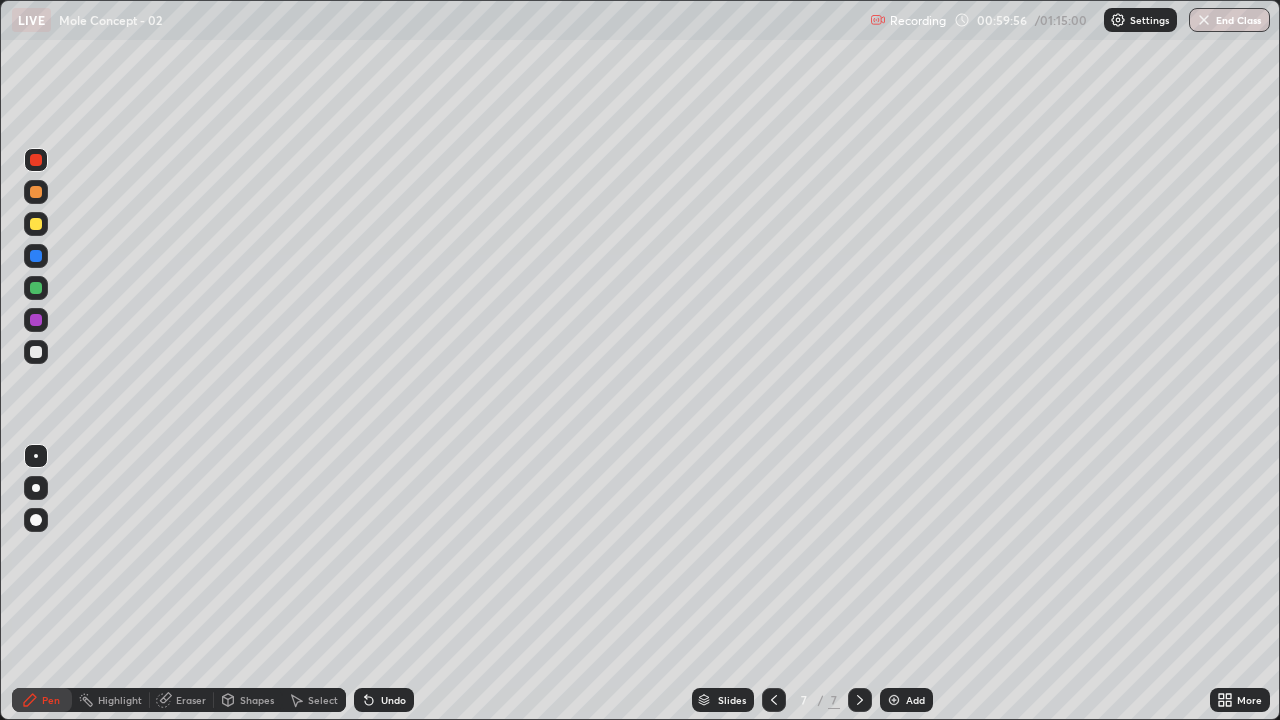 click at bounding box center (36, 352) 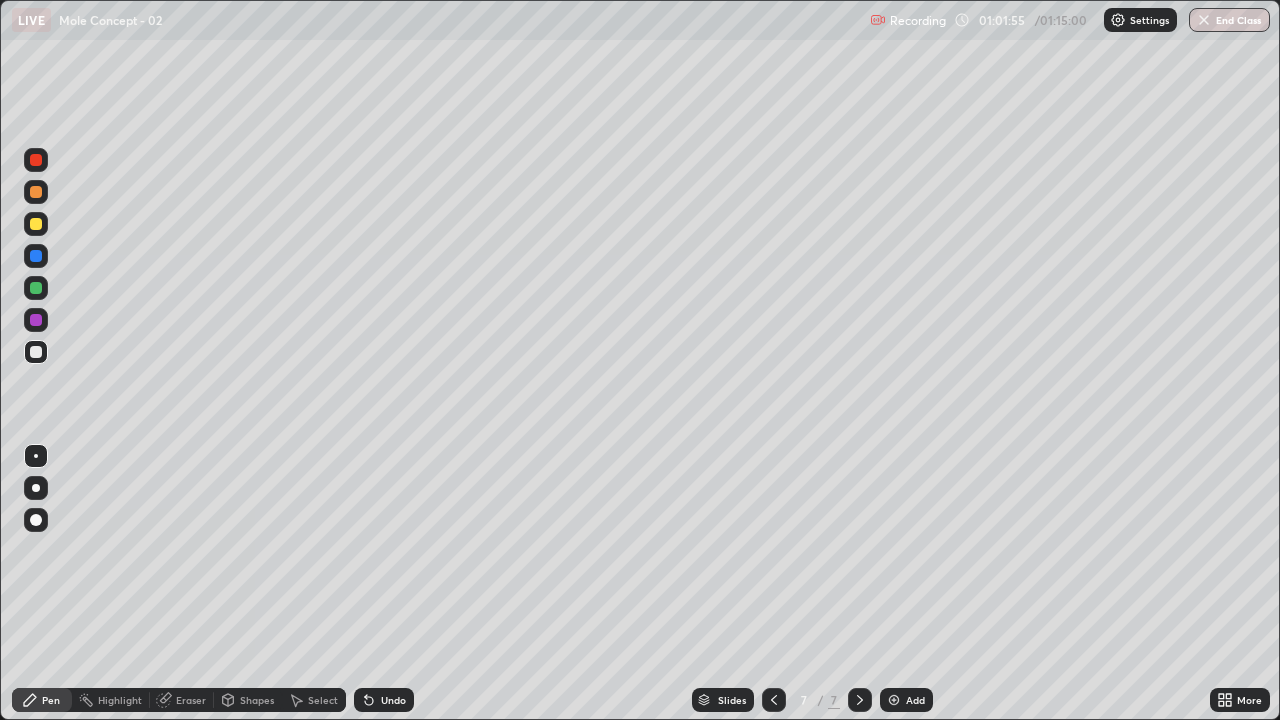 click at bounding box center (36, 160) 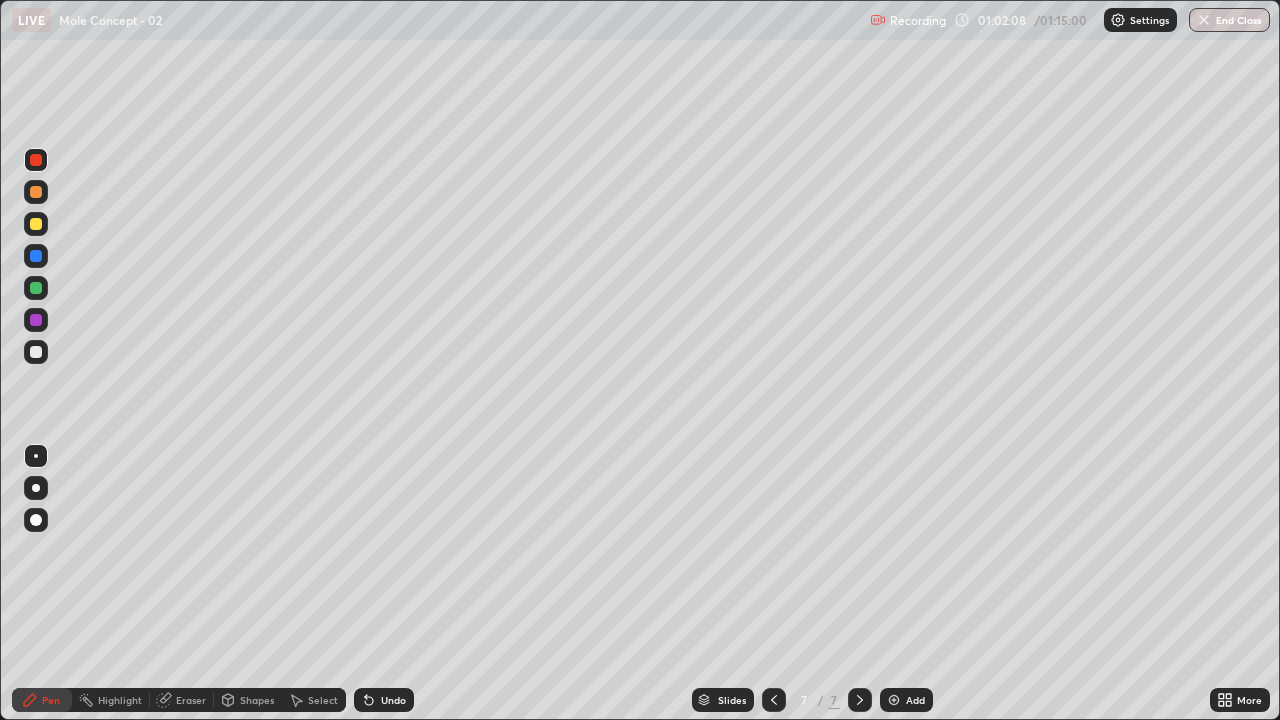 click at bounding box center (36, 352) 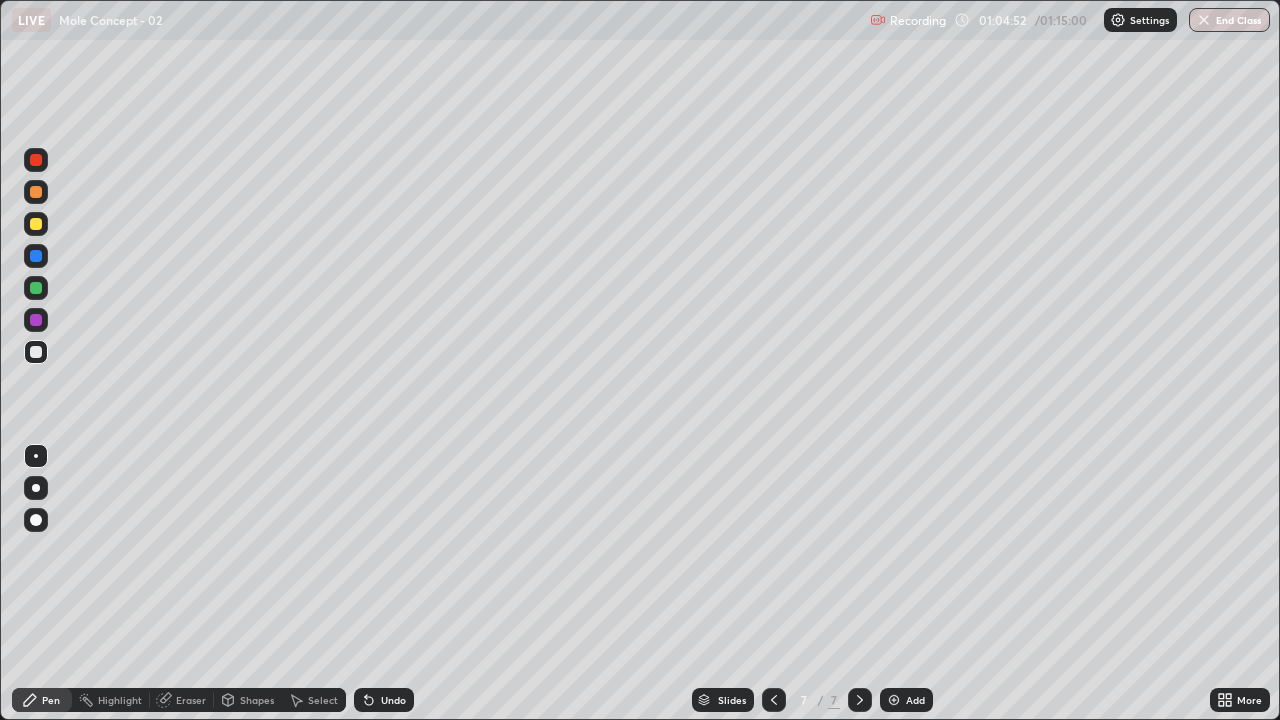 click on "Eraser" at bounding box center (191, 700) 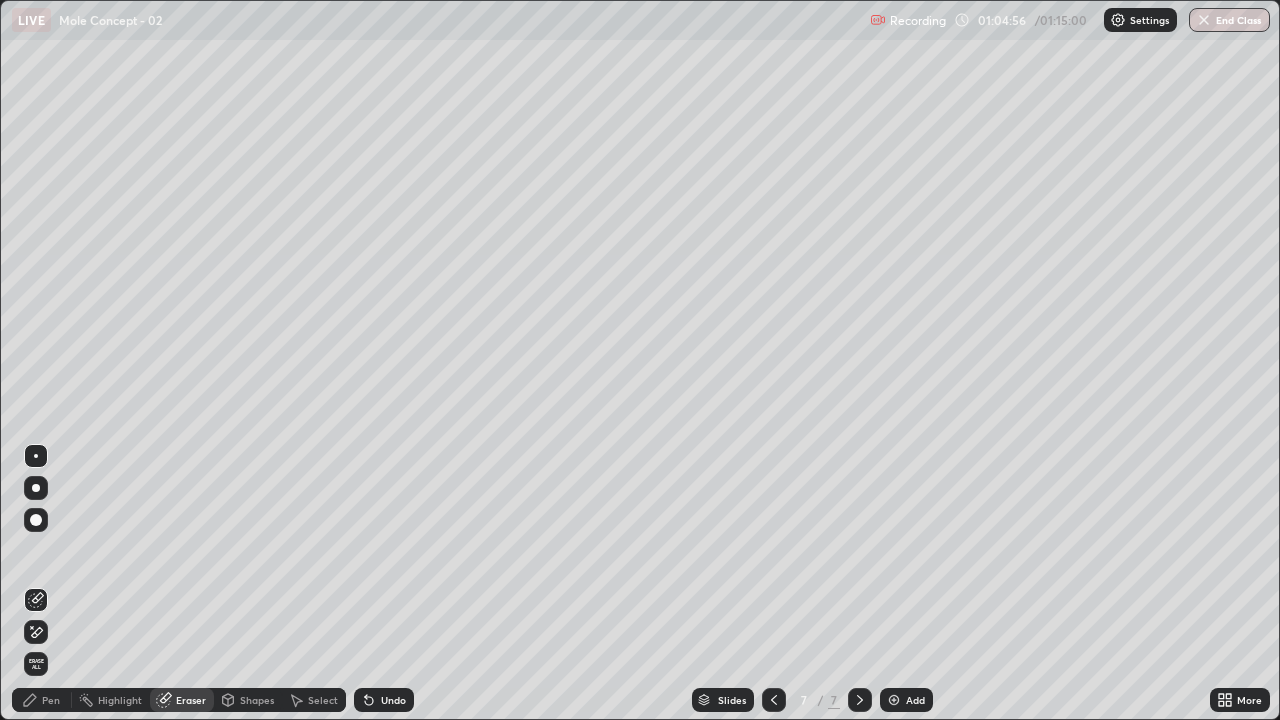 click on "Pen" at bounding box center (51, 700) 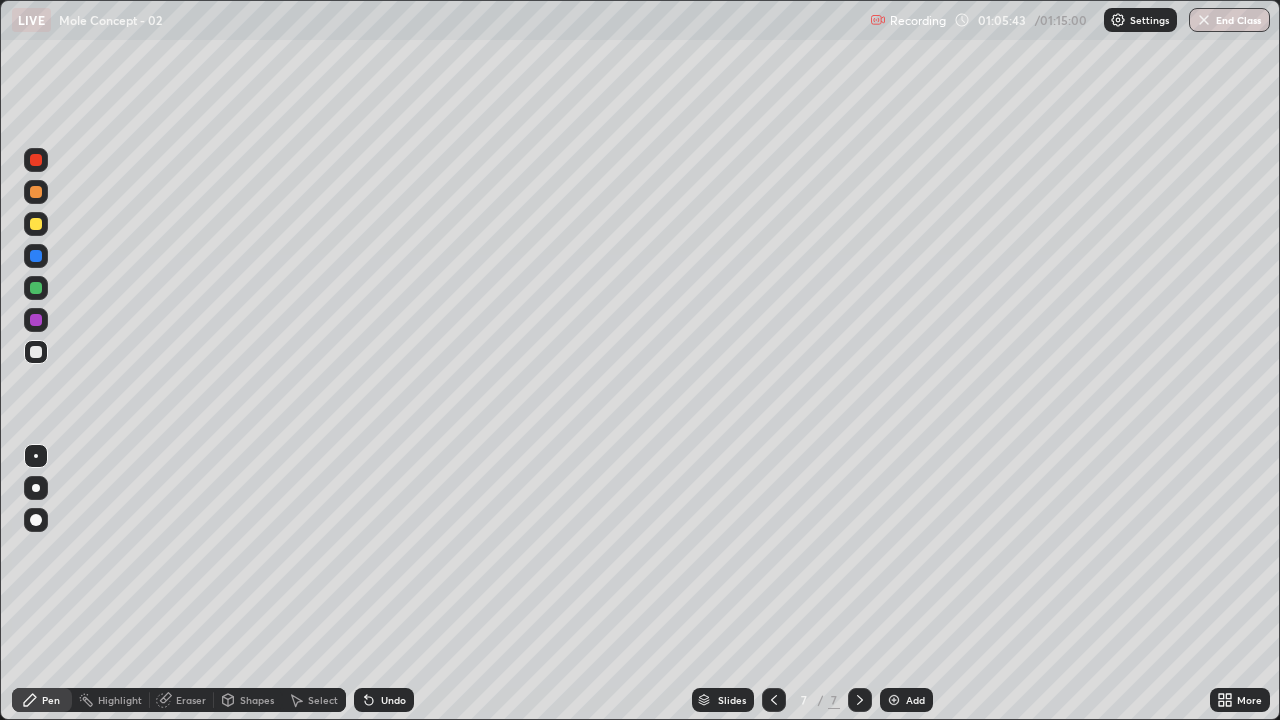 click at bounding box center [36, 160] 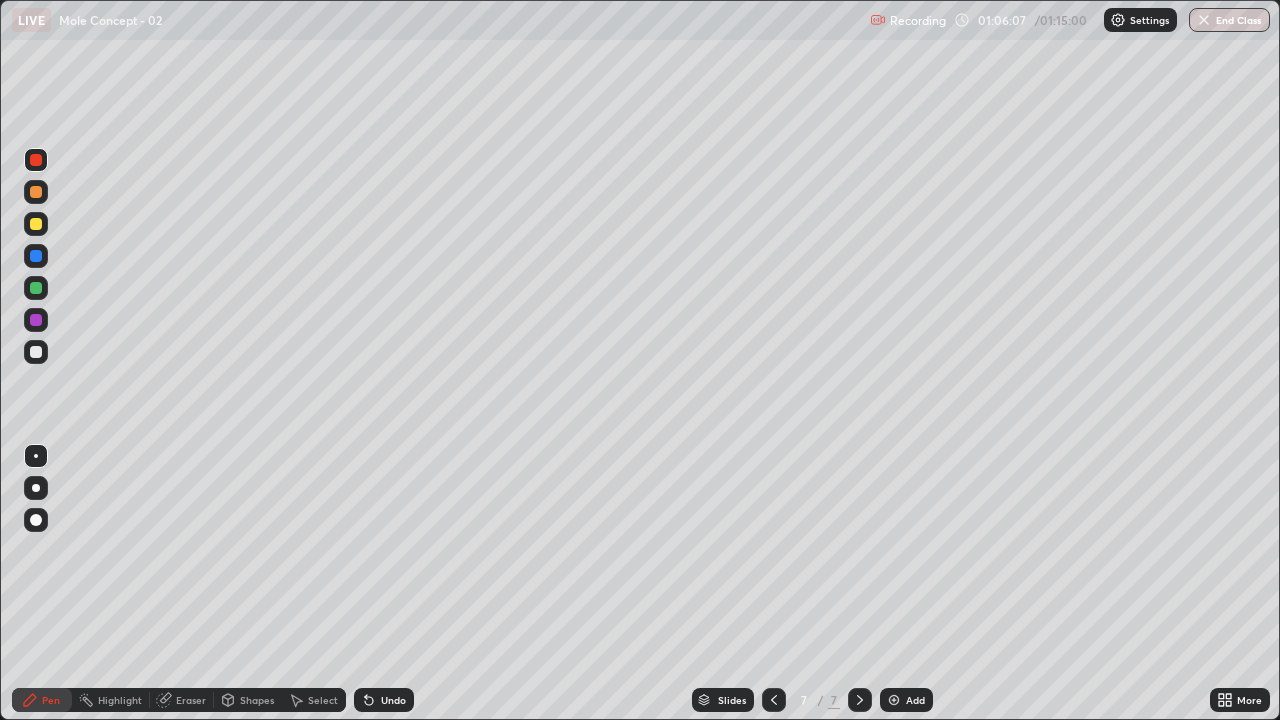 click at bounding box center (36, 352) 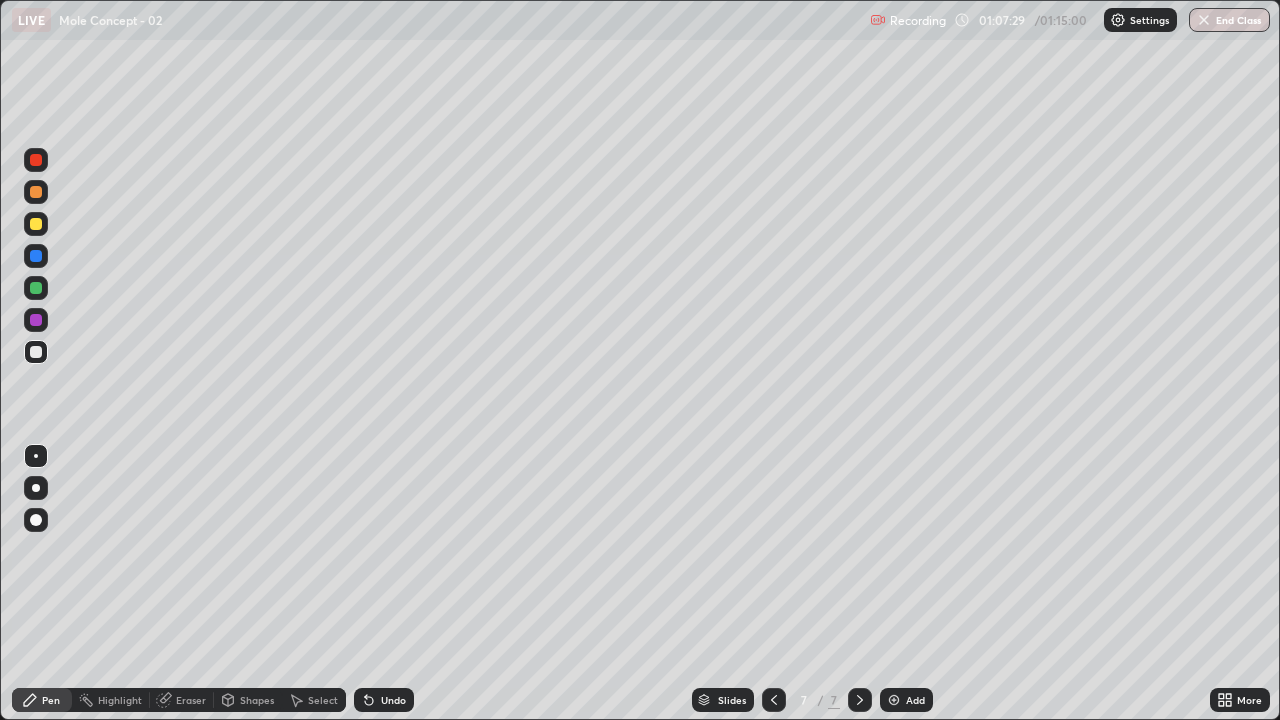 click on "Eraser" at bounding box center [191, 700] 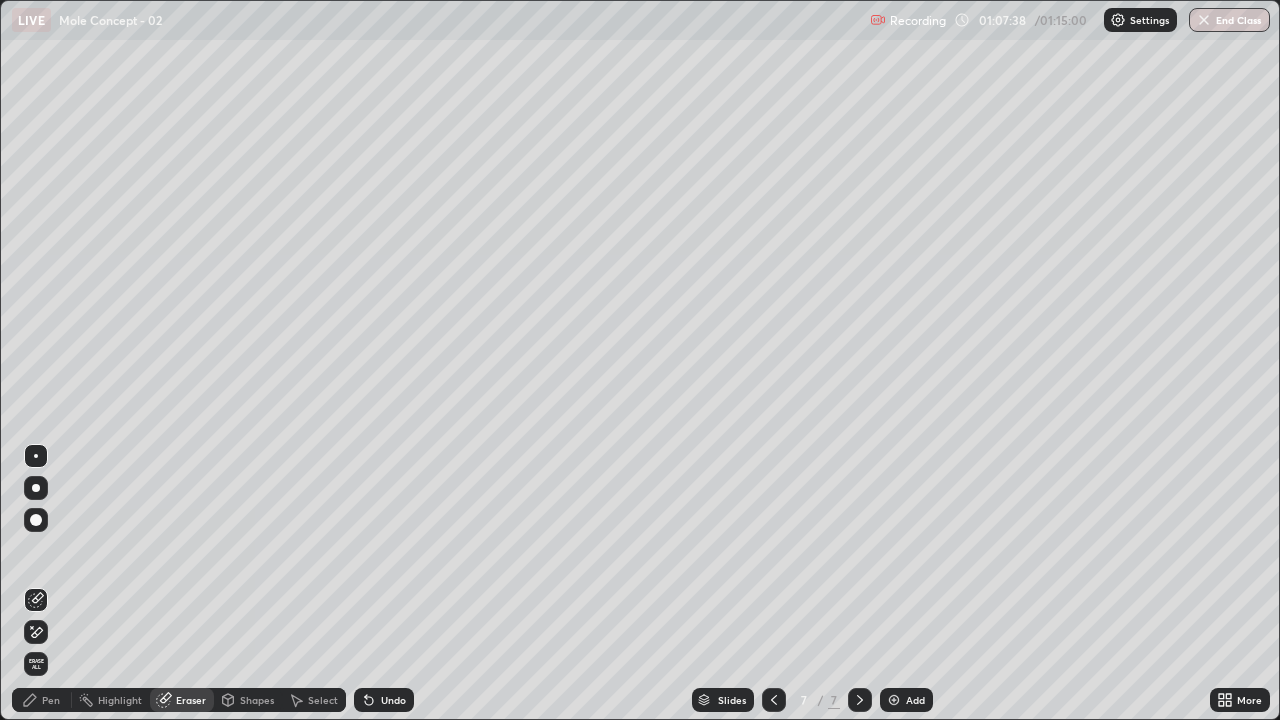 click on "Pen" at bounding box center (42, 700) 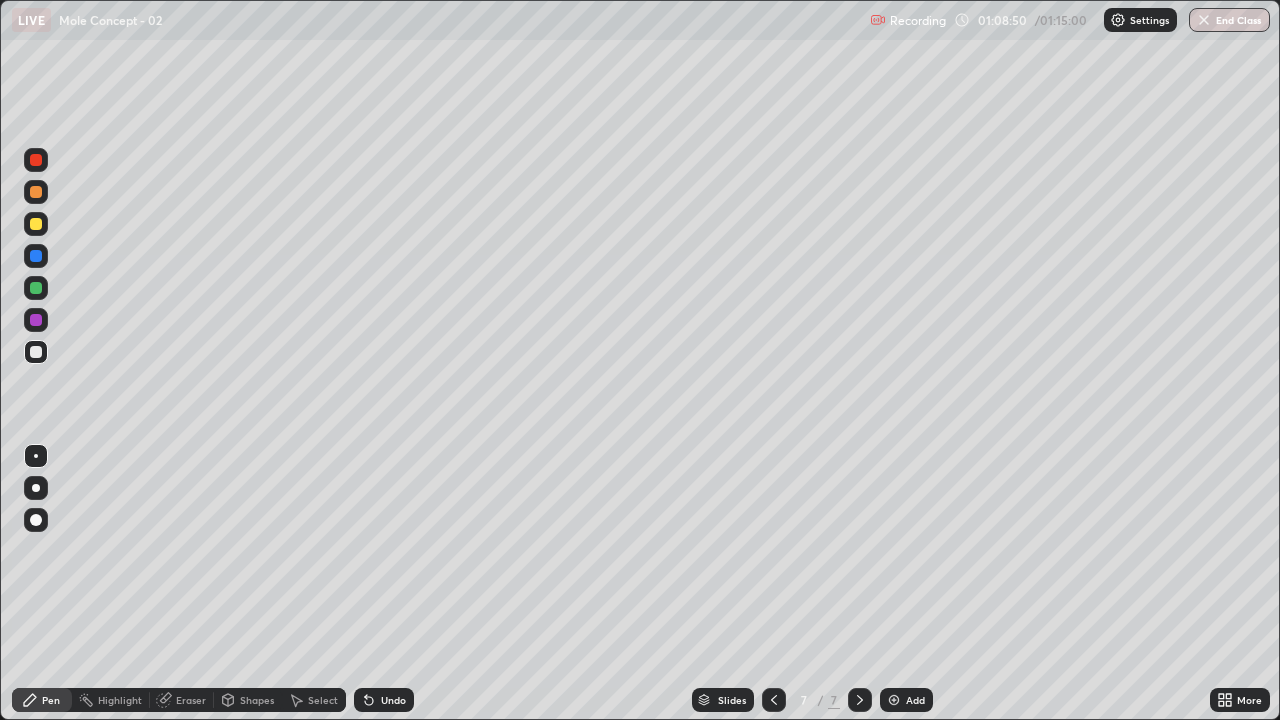 click on "Eraser" at bounding box center [182, 700] 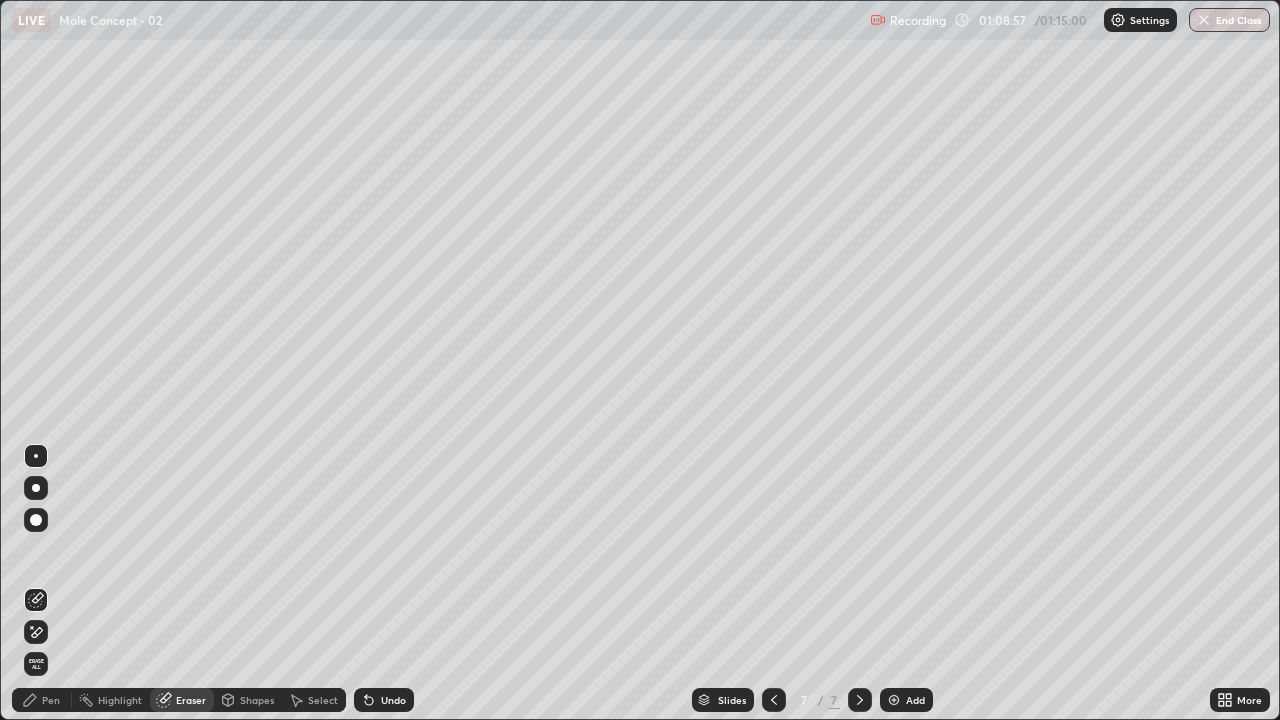 click on "Pen" at bounding box center [42, 700] 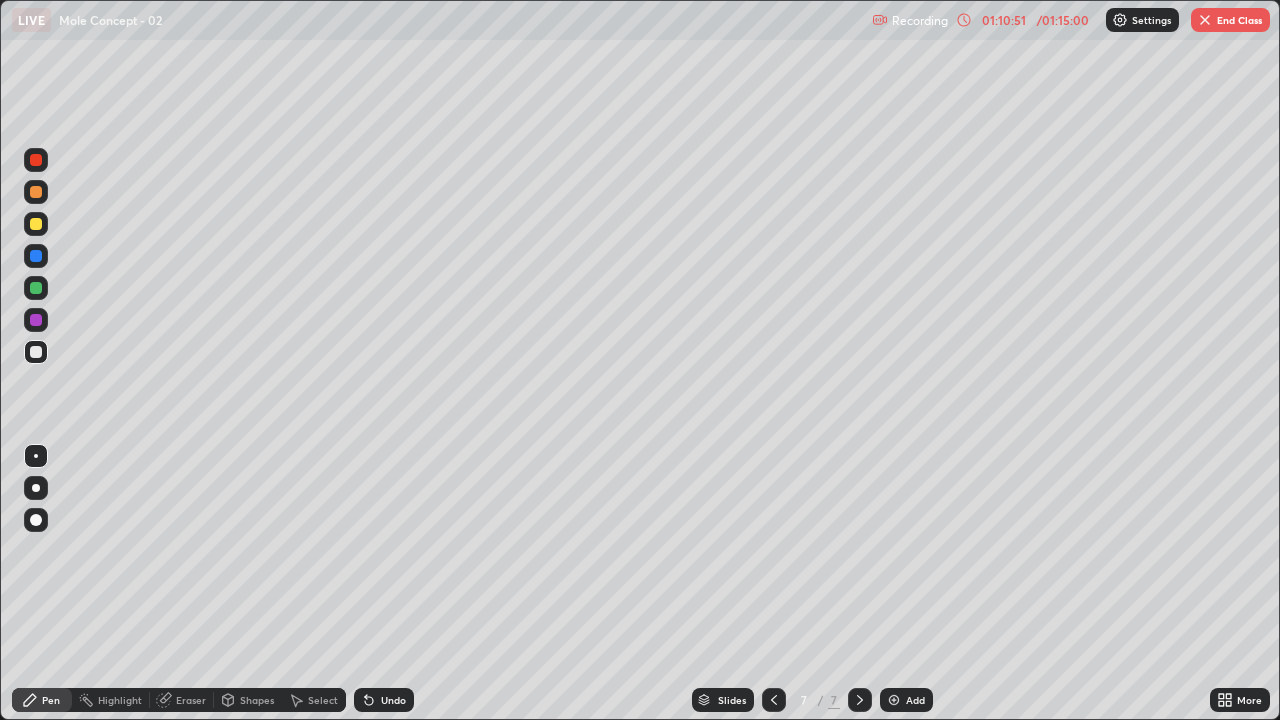 click at bounding box center (36, 160) 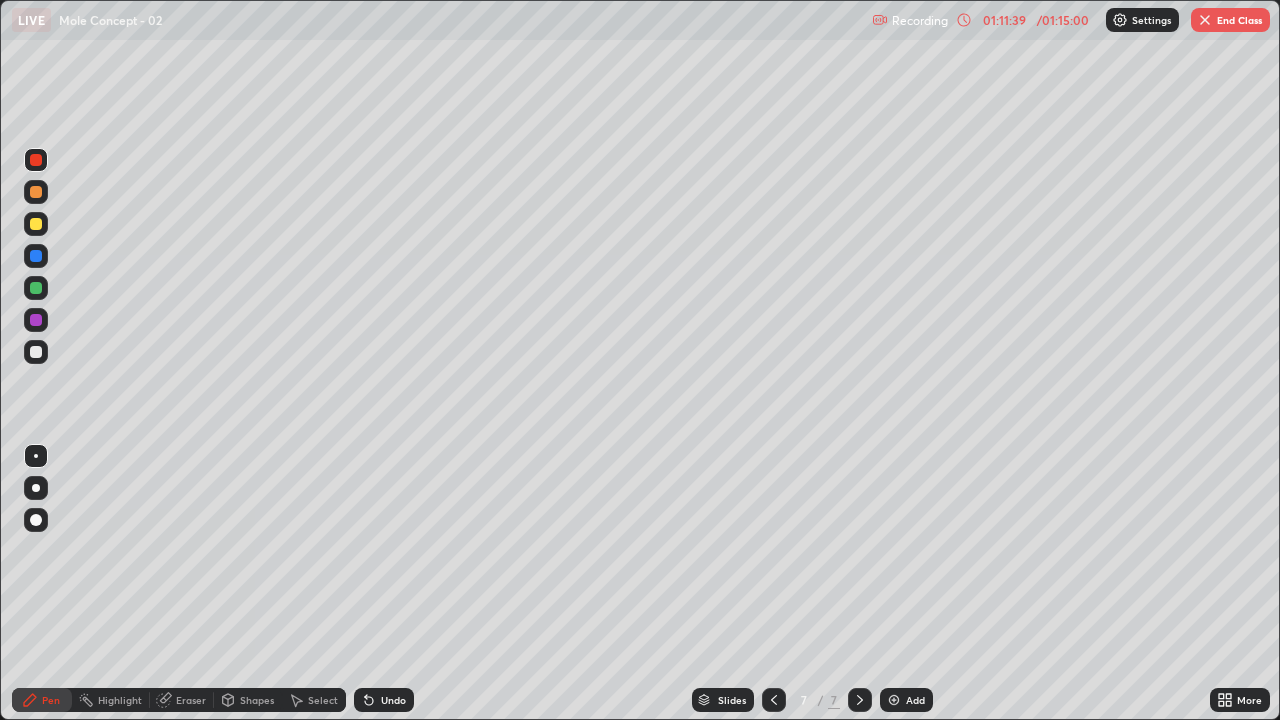 click at bounding box center [894, 700] 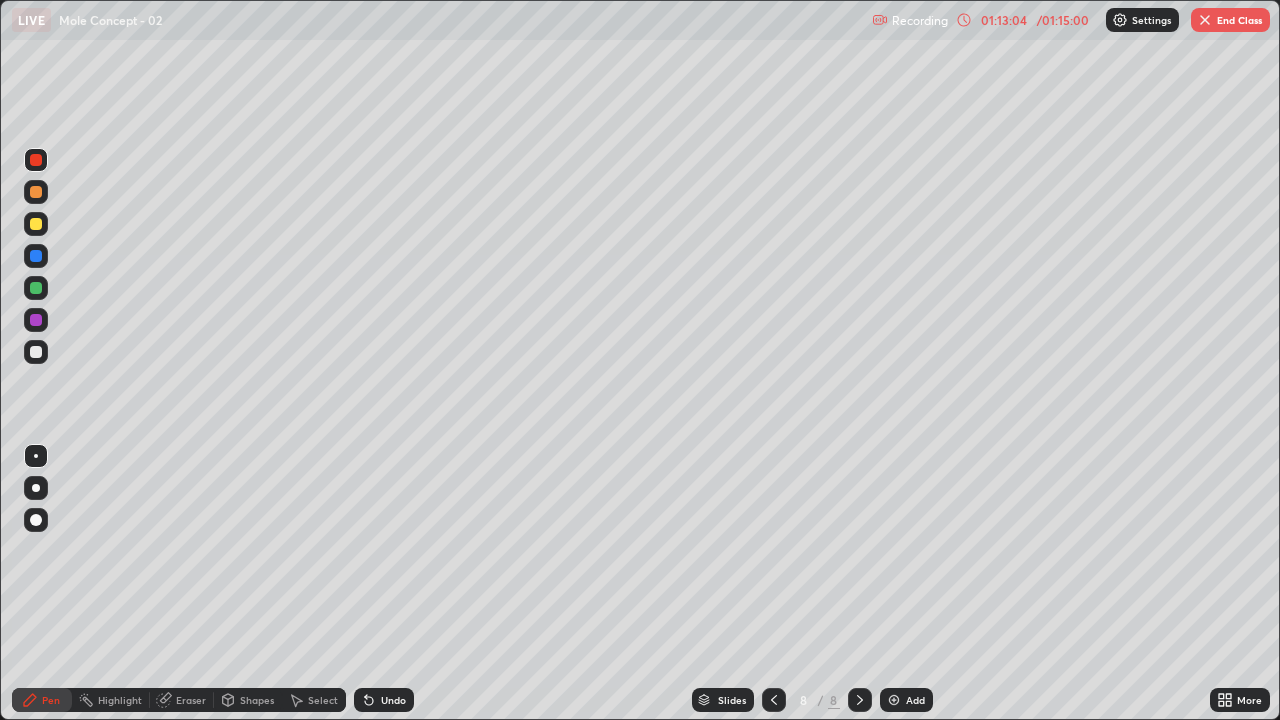 click on "End Class" at bounding box center (1230, 20) 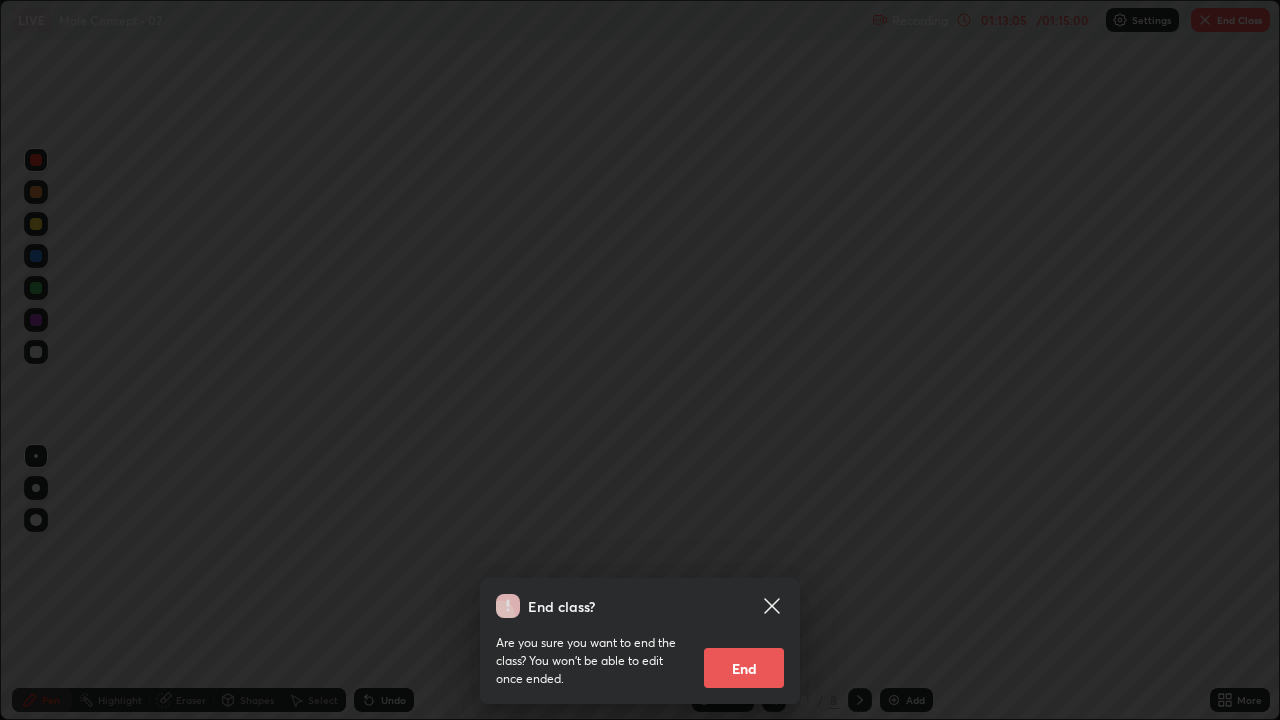 click on "End" at bounding box center (744, 668) 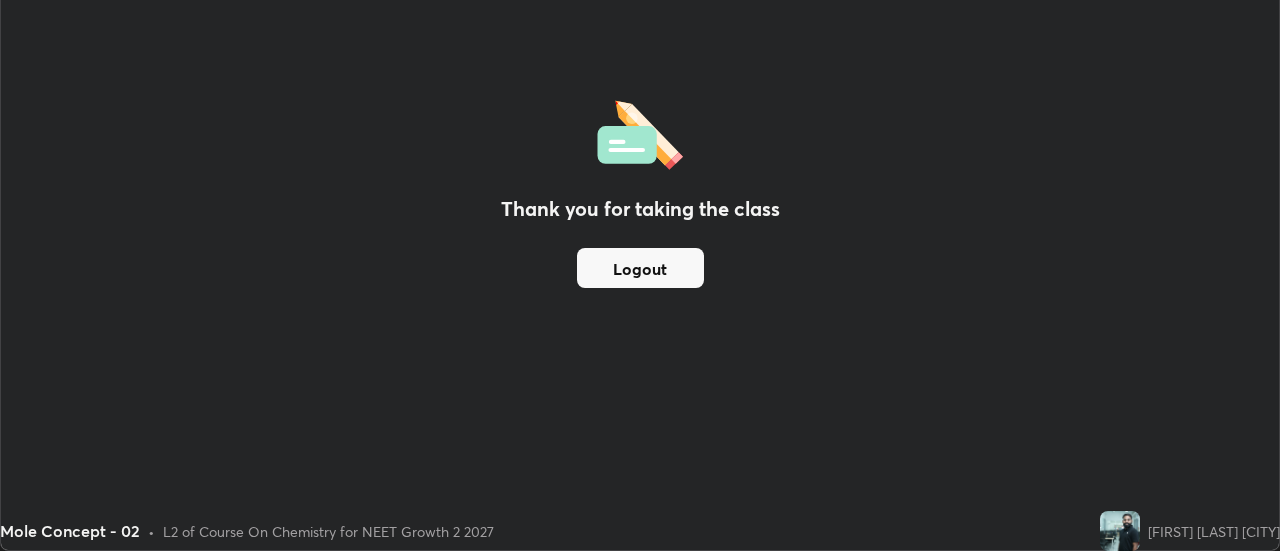 scroll, scrollTop: 551, scrollLeft: 1280, axis: both 